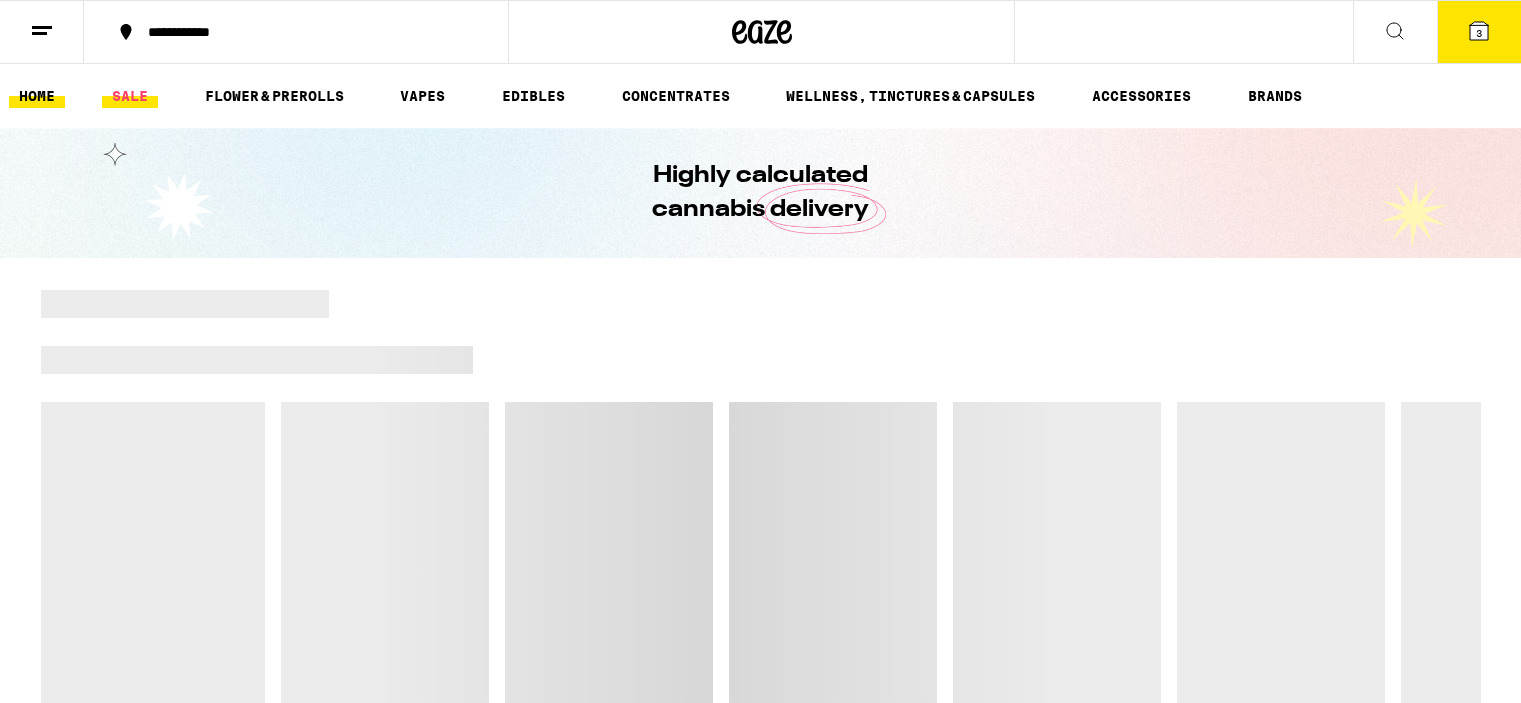 scroll, scrollTop: 0, scrollLeft: 0, axis: both 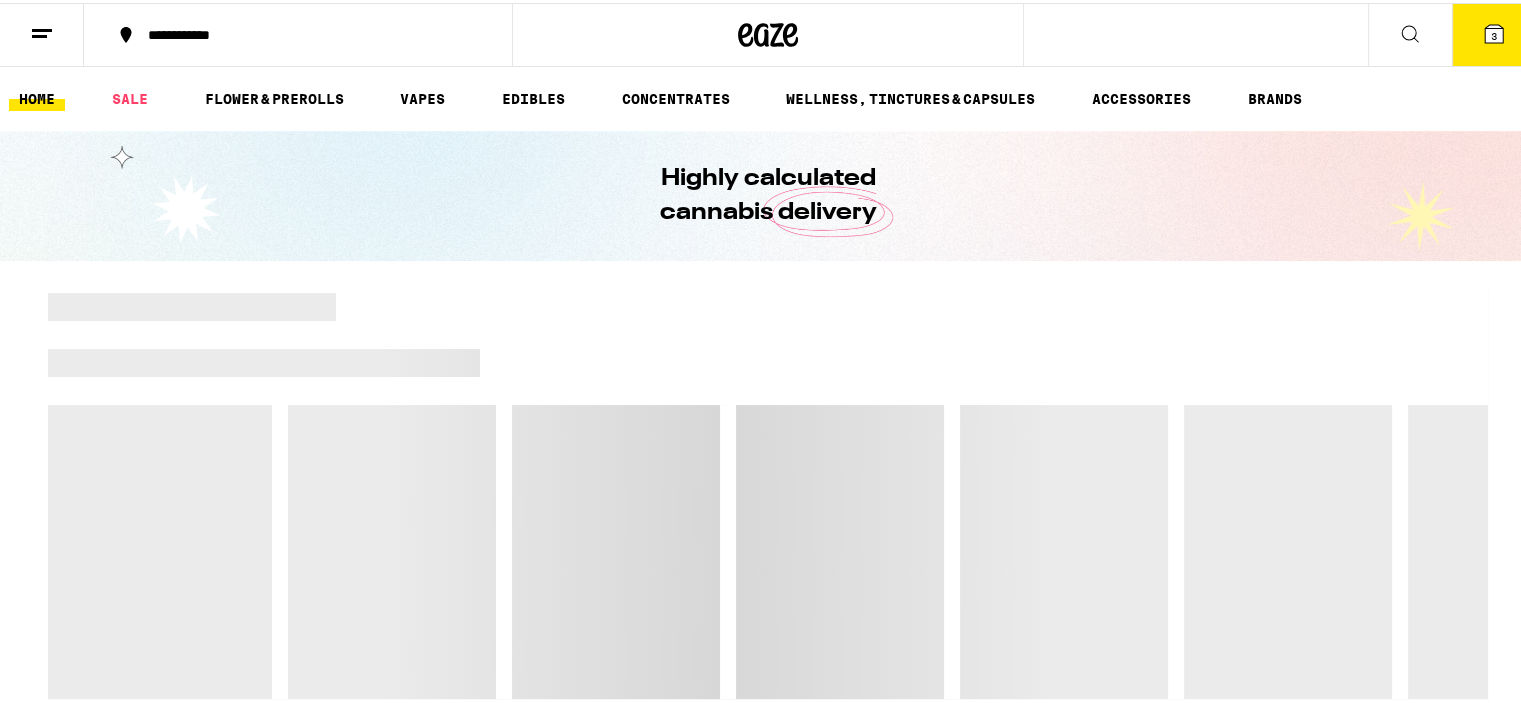 click 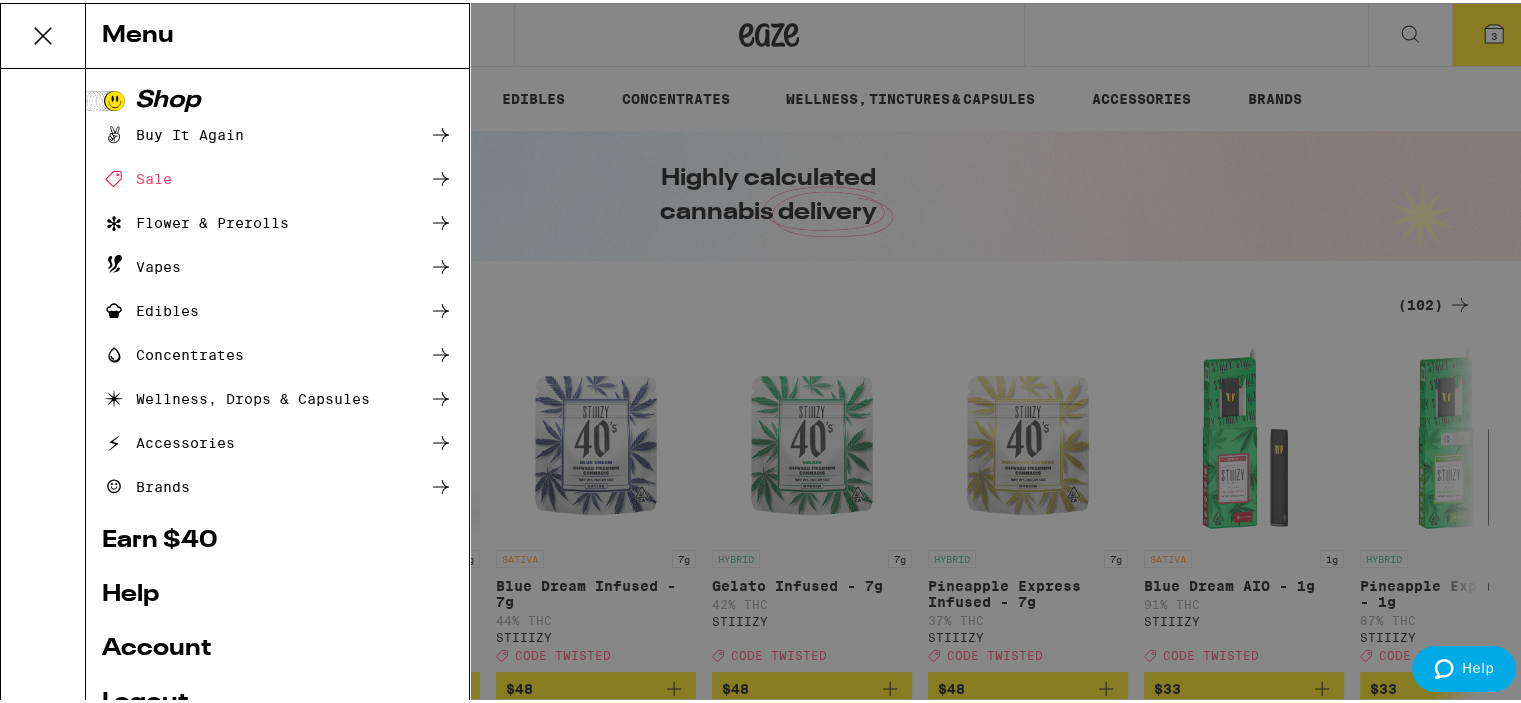 scroll, scrollTop: 0, scrollLeft: 0, axis: both 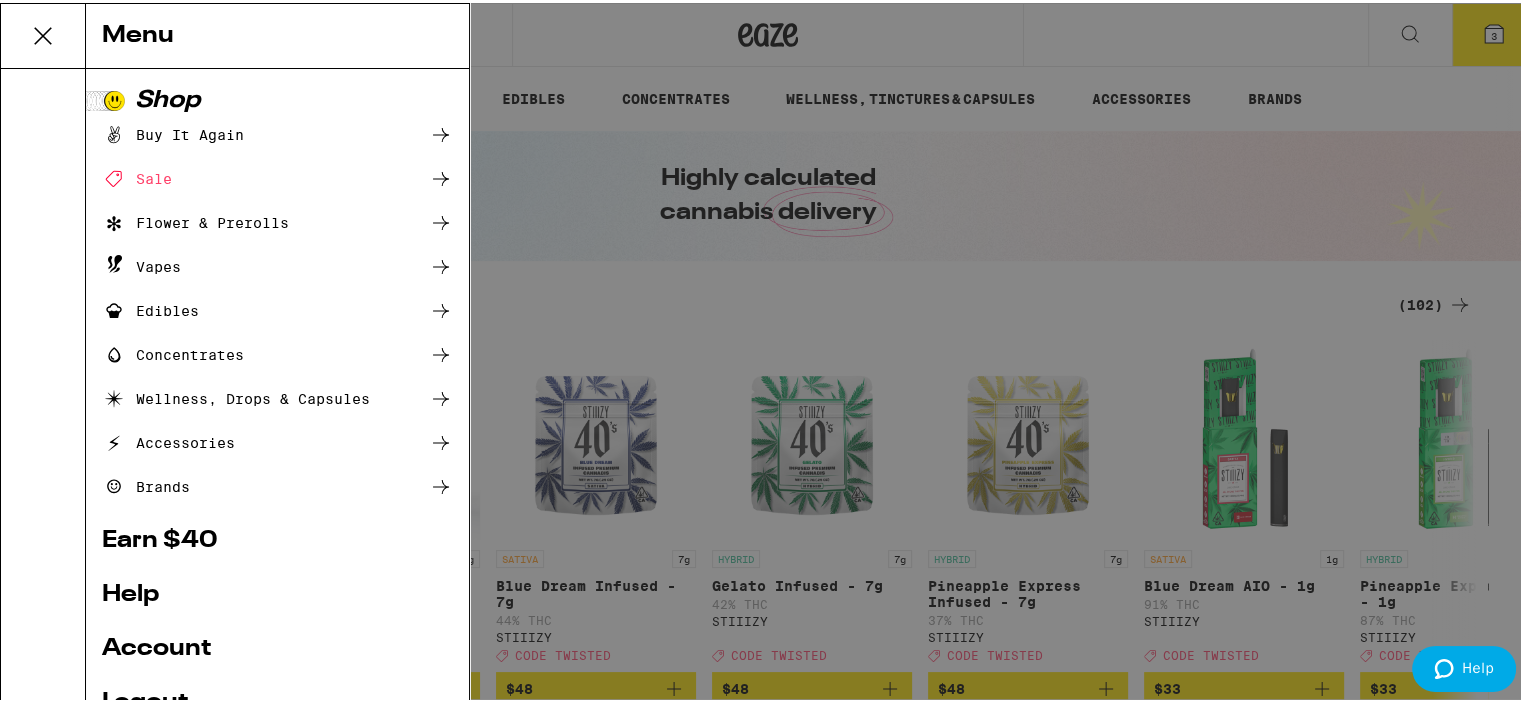 click at bounding box center [43, 384] 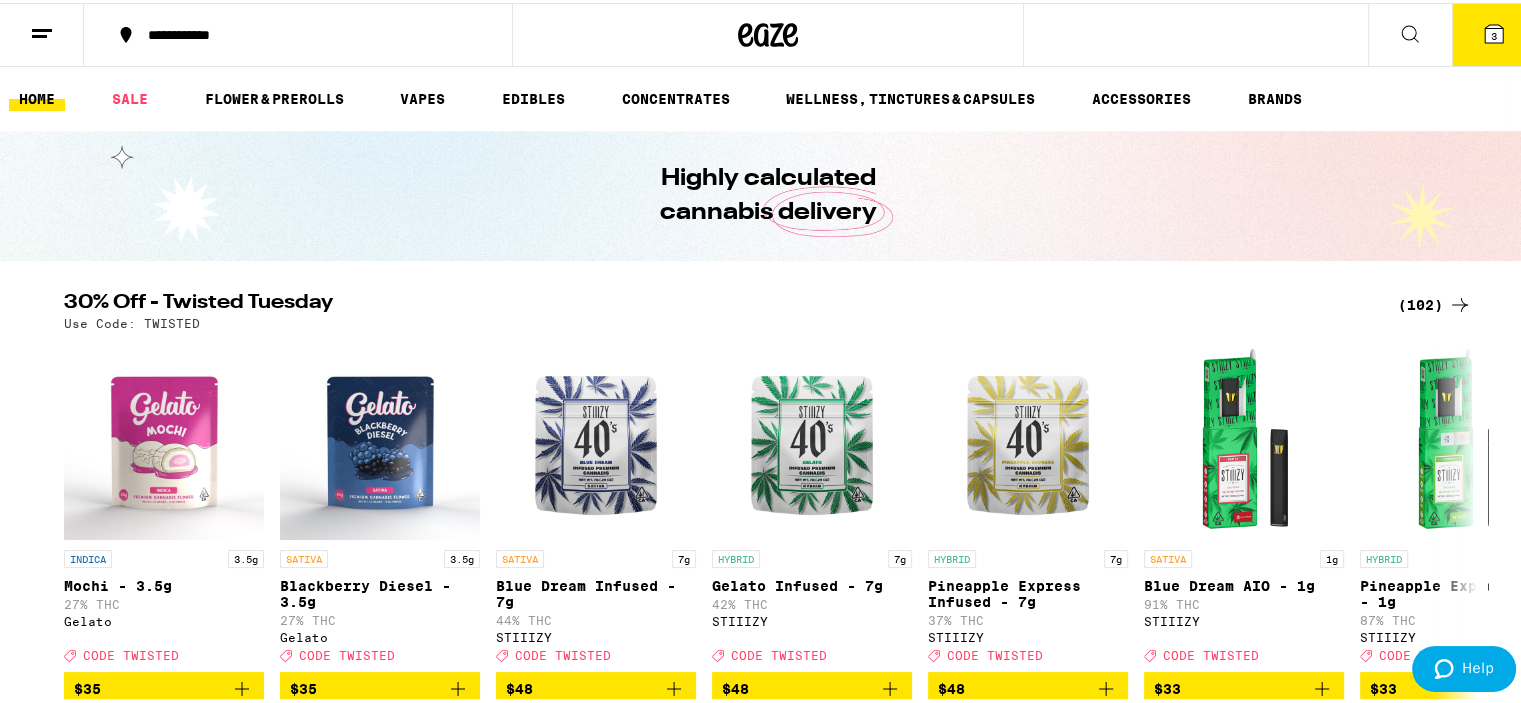 click on "**********" at bounding box center (308, 32) 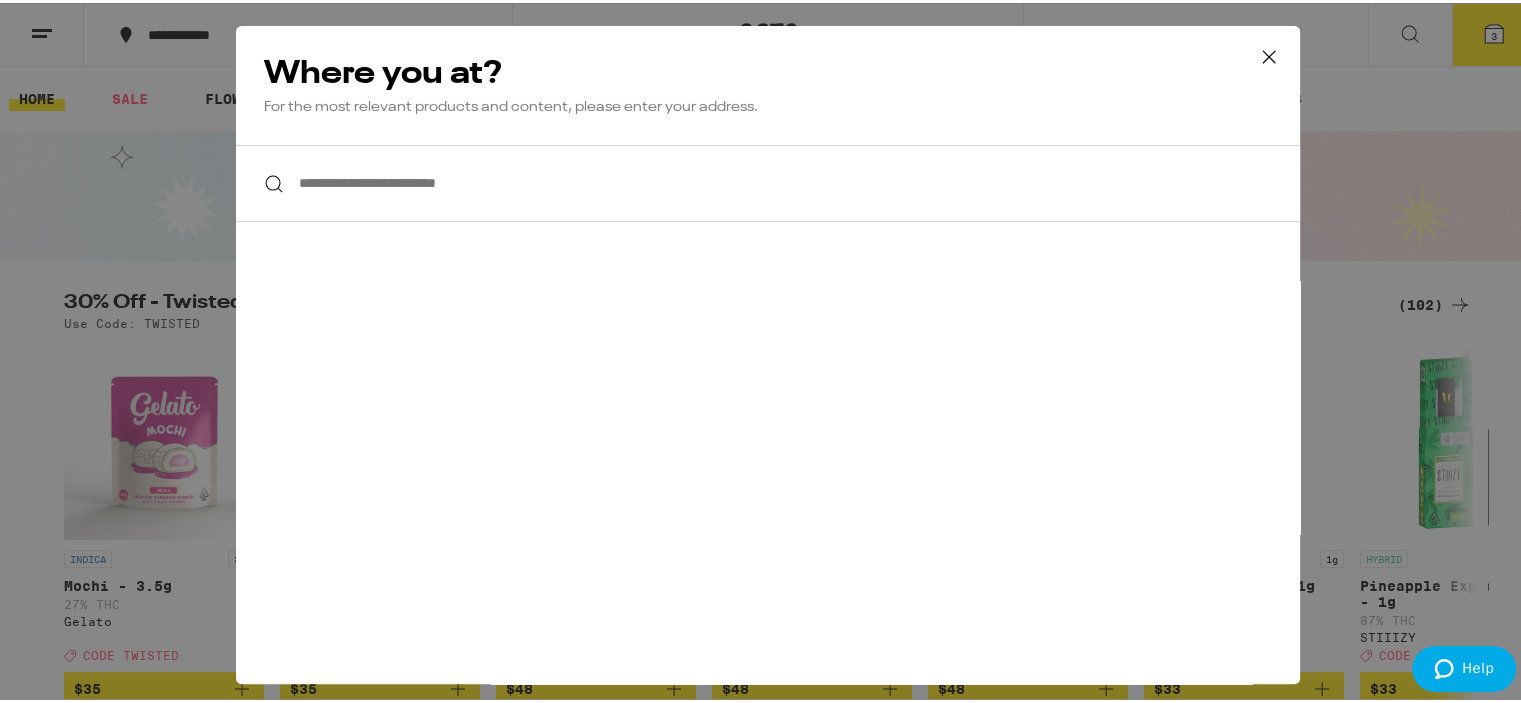 click on "**********" at bounding box center [768, 180] 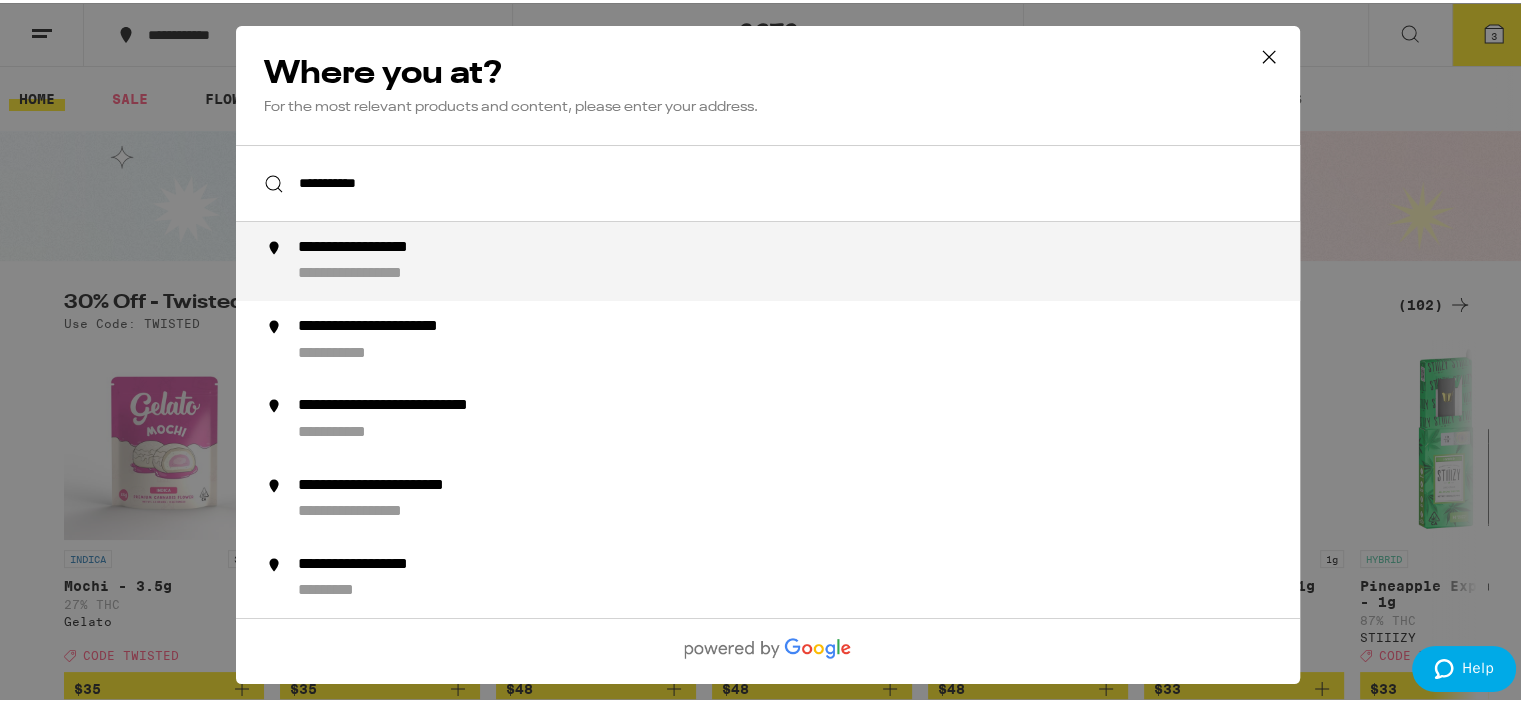 click on "**********" at bounding box center [391, 245] 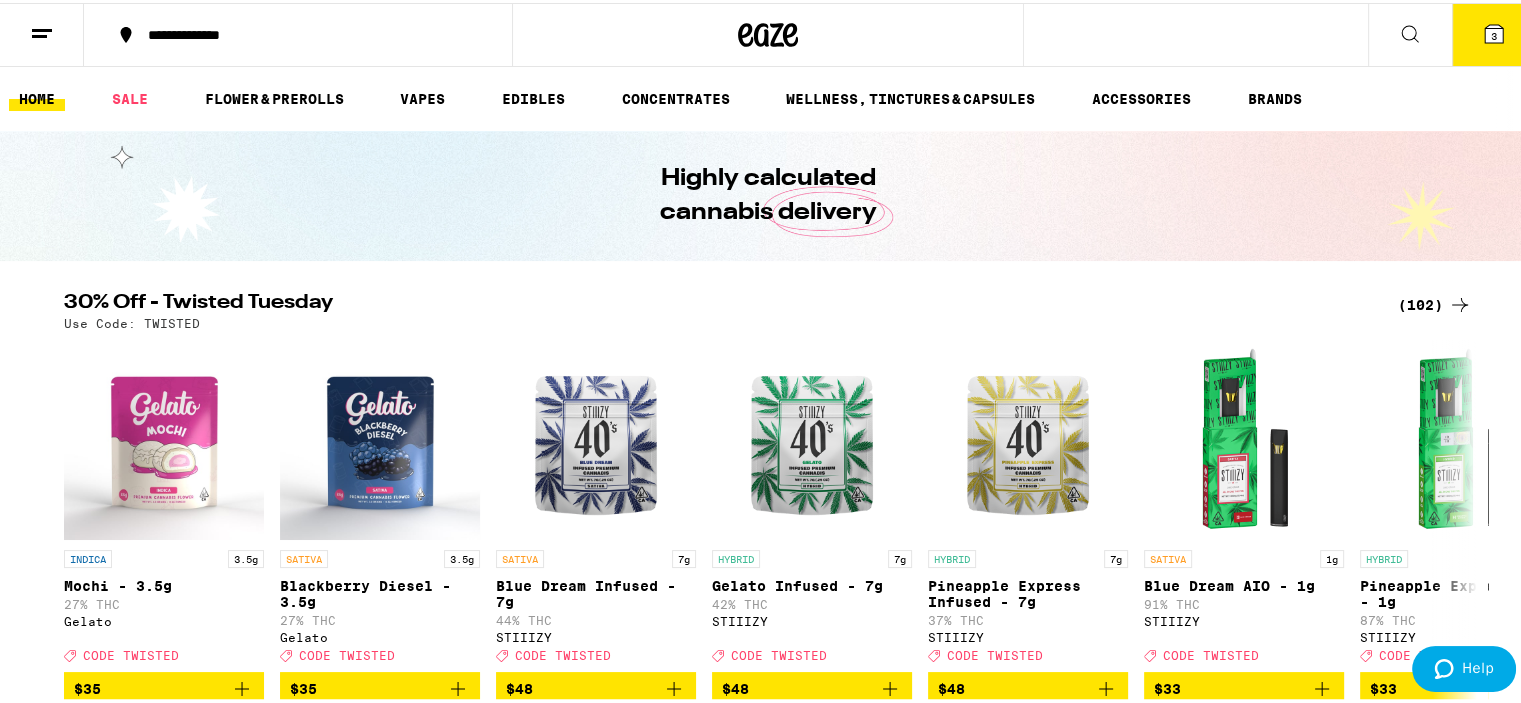 click on "3" at bounding box center [1494, 33] 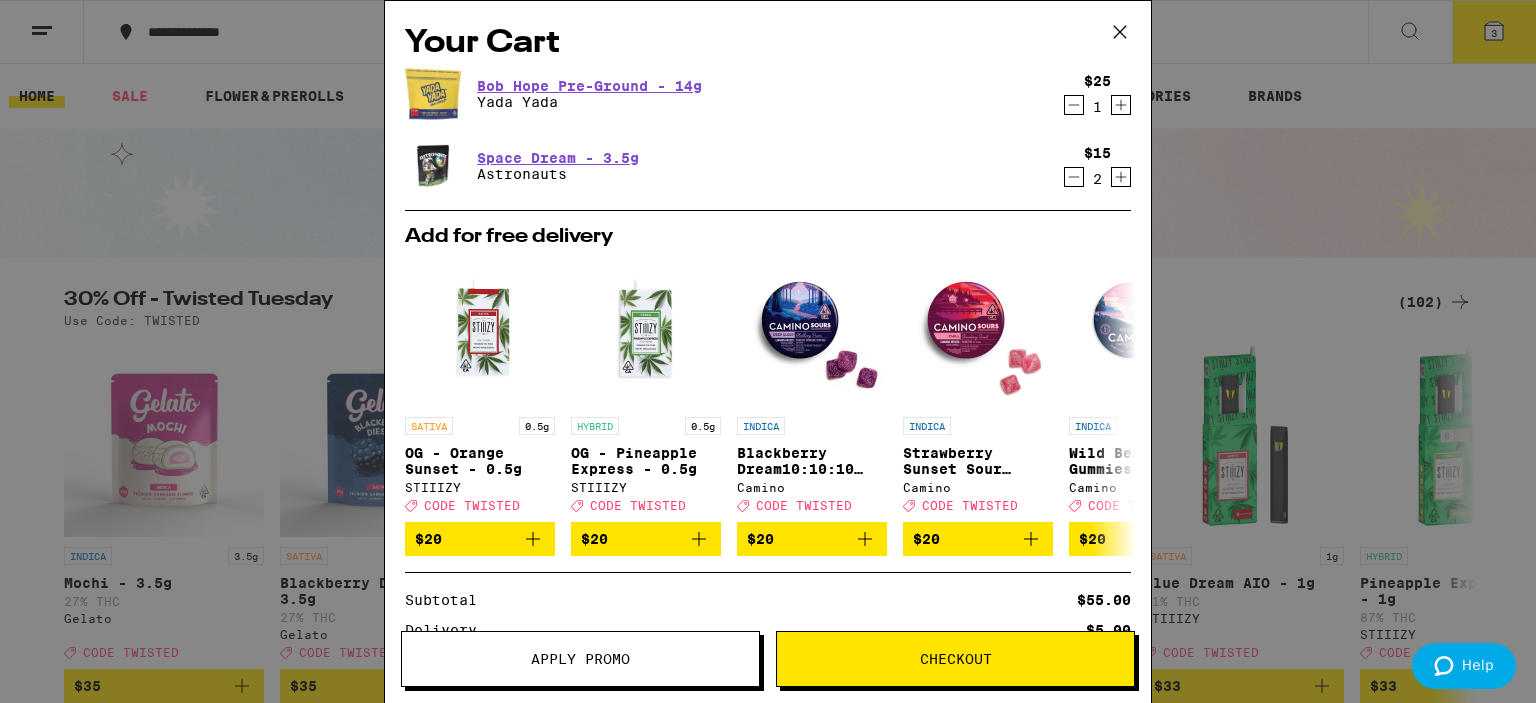 click 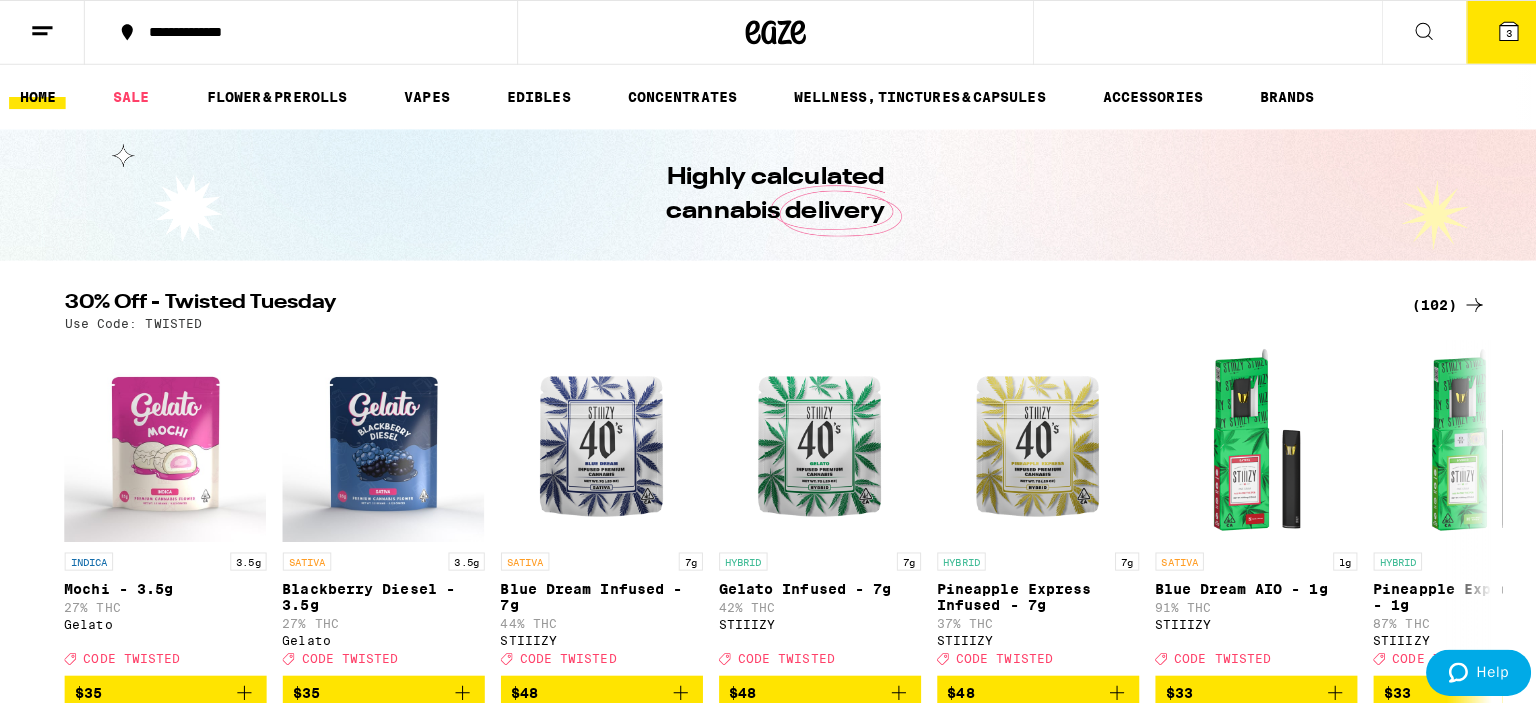 scroll, scrollTop: 0, scrollLeft: 0, axis: both 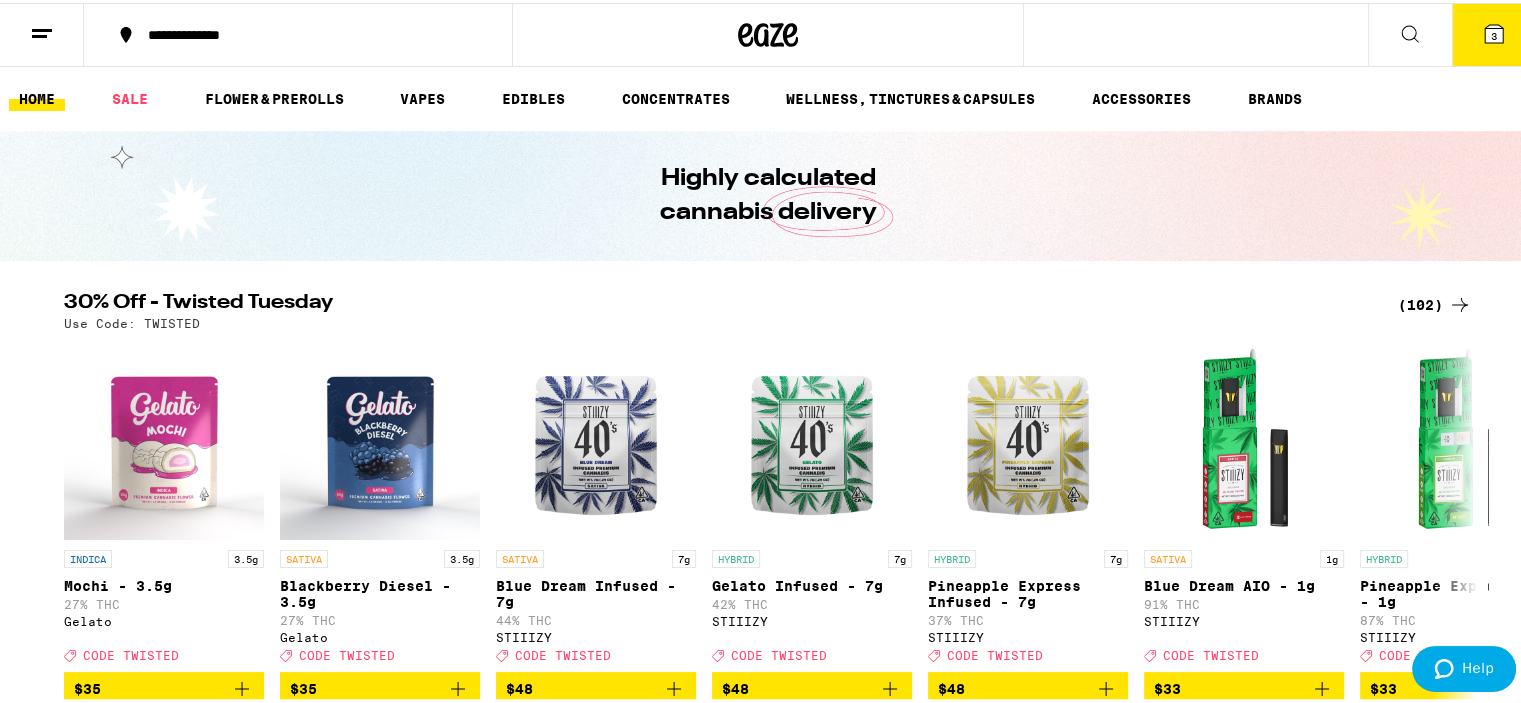 click 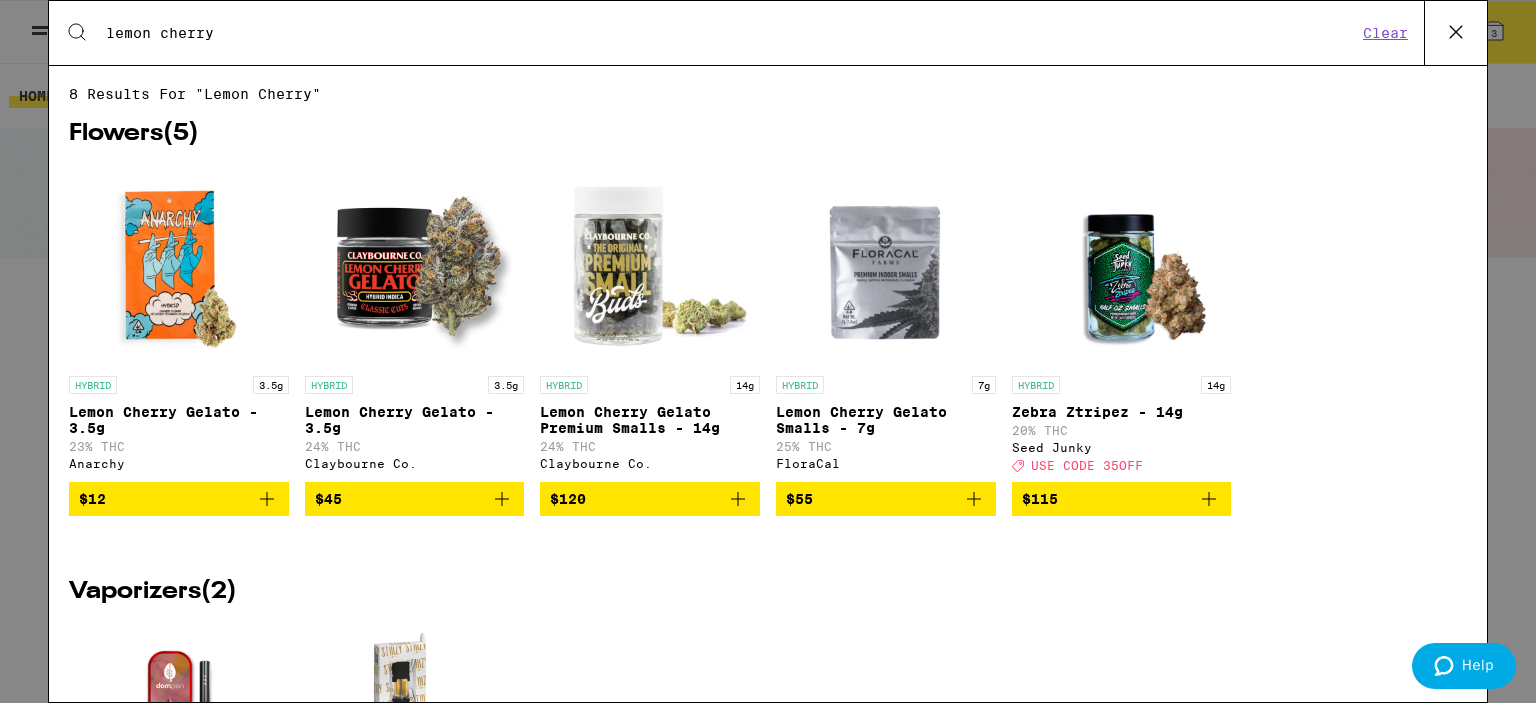 type on "lemon cherry" 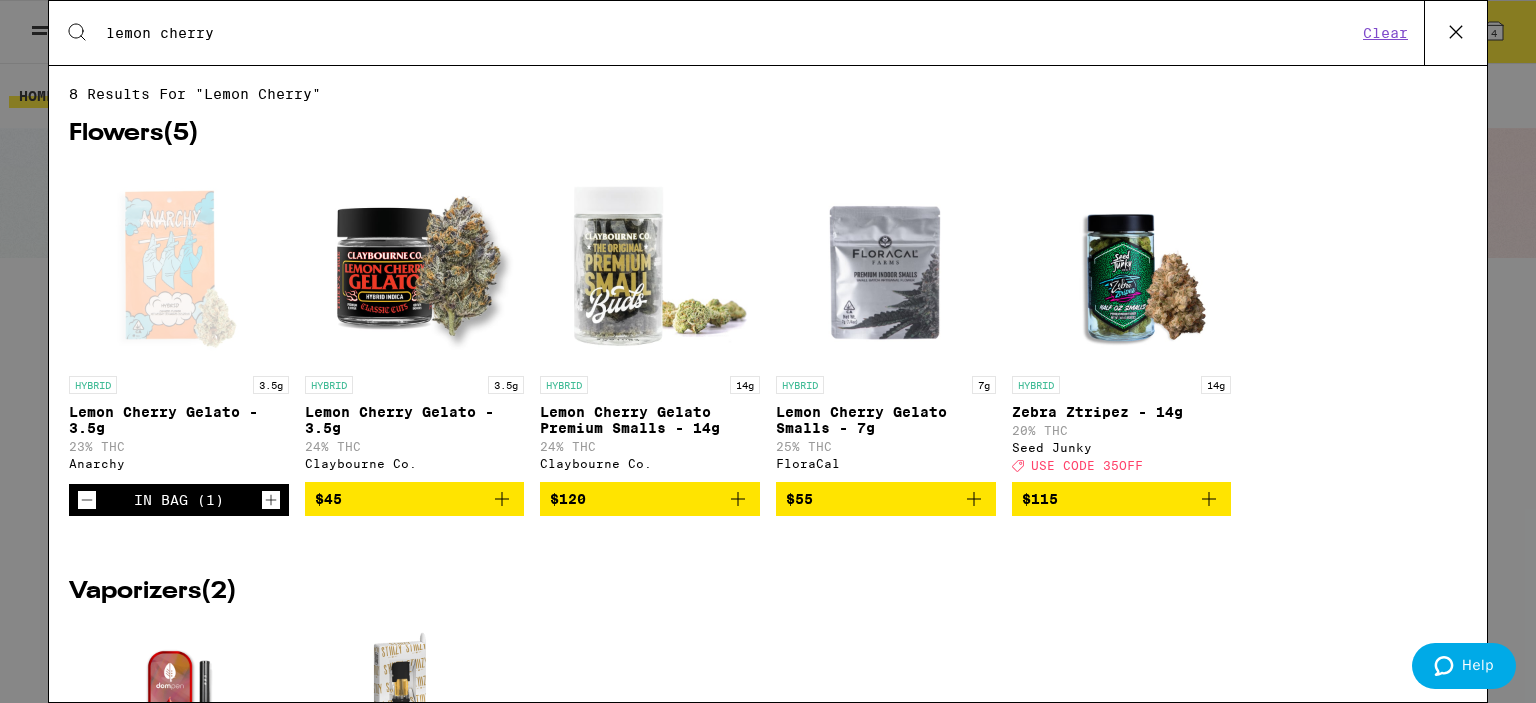 drag, startPoint x: 253, startPoint y: 37, endPoint x: 44, endPoint y: 1, distance: 212.07782 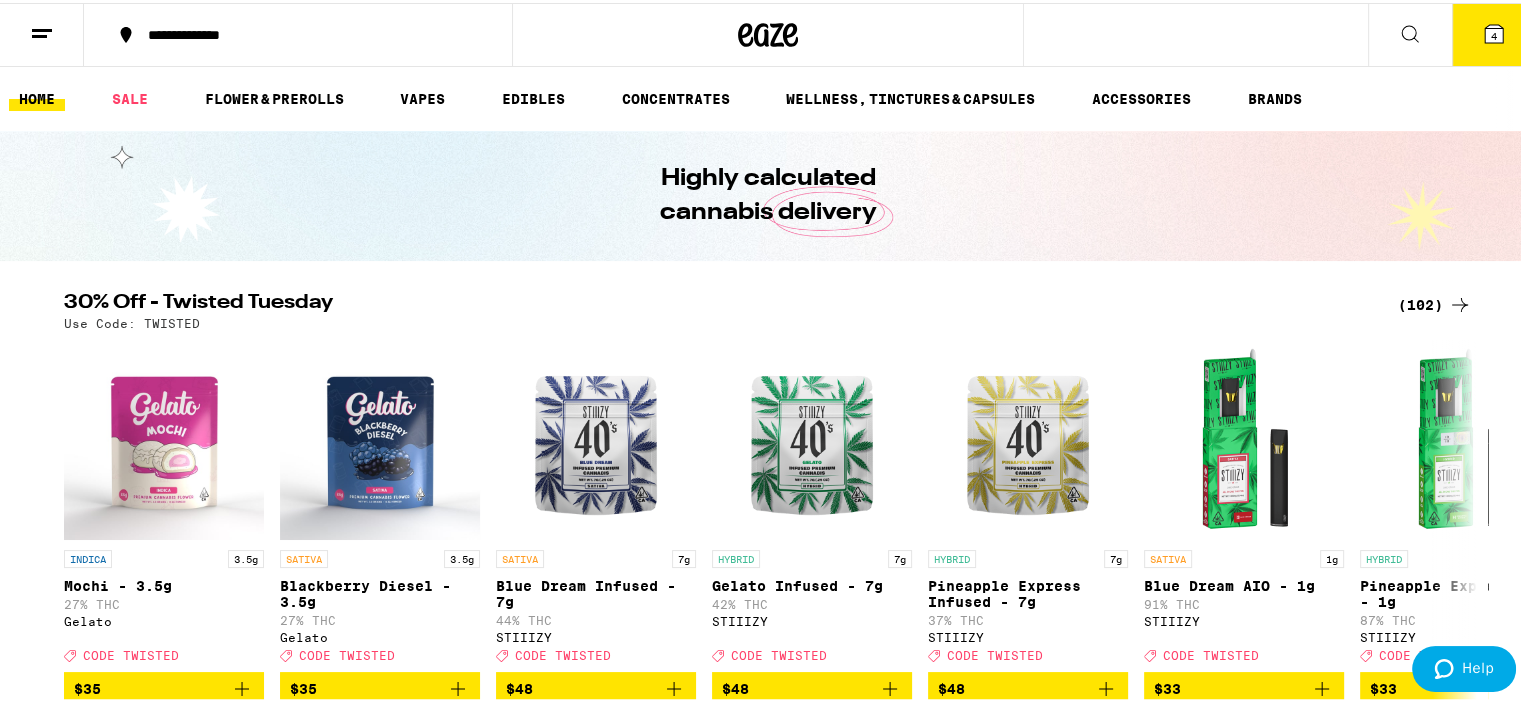click 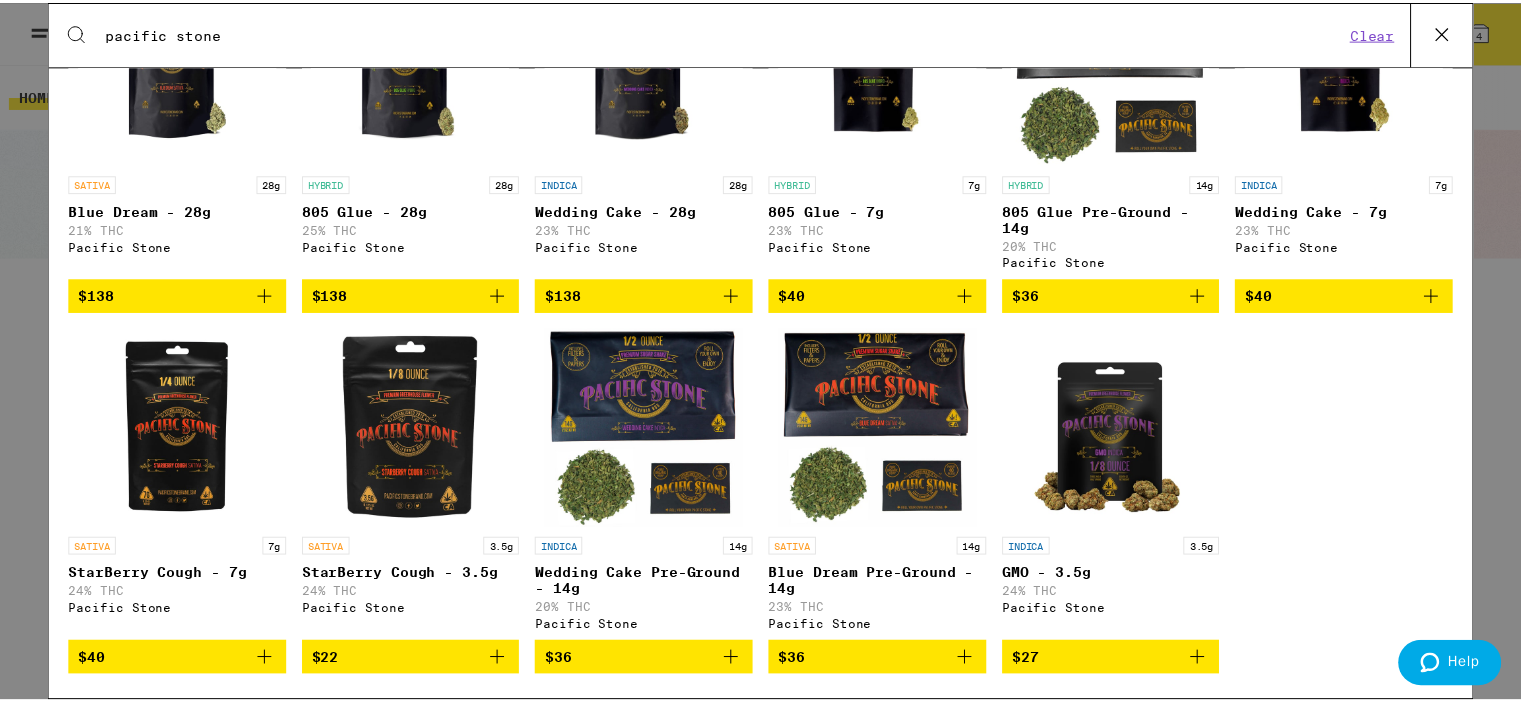 scroll, scrollTop: 1400, scrollLeft: 0, axis: vertical 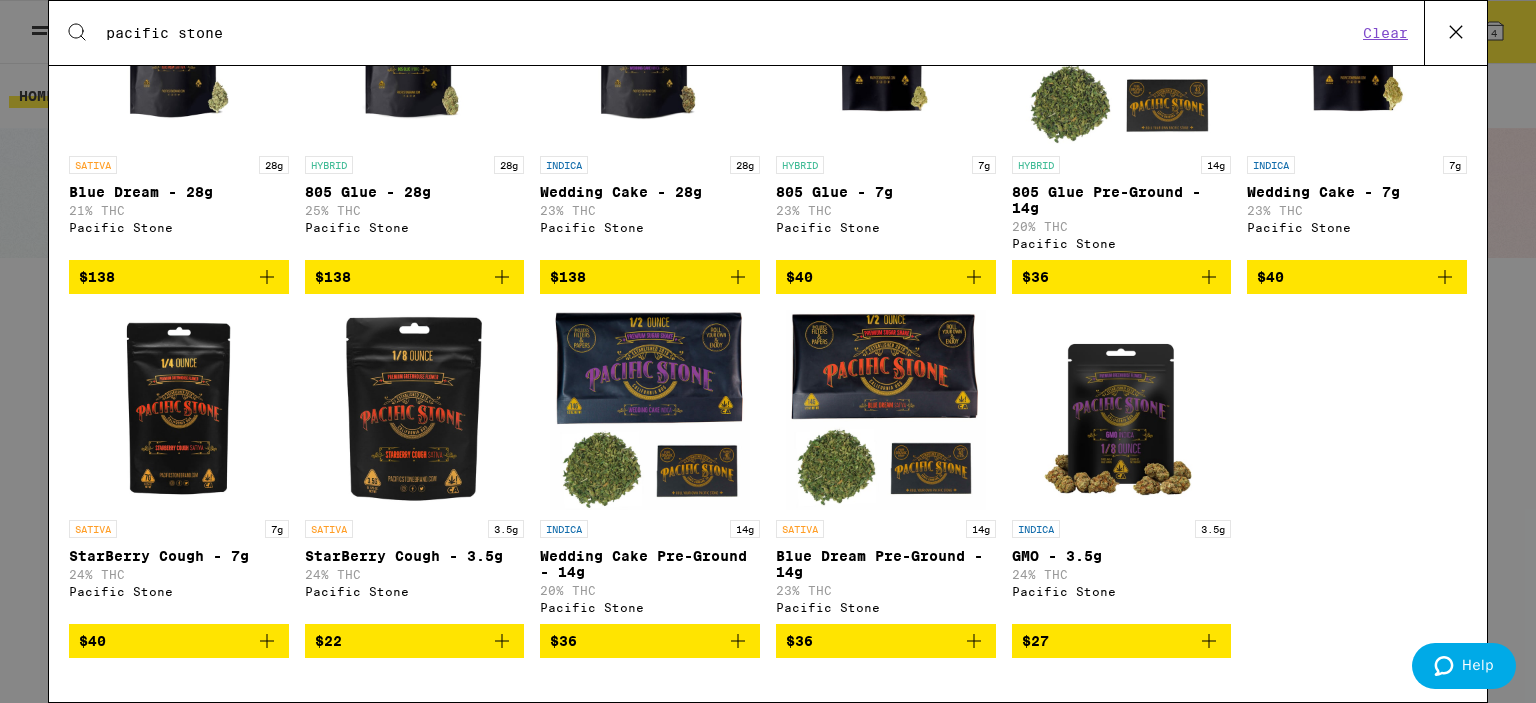 type on "pacific stone" 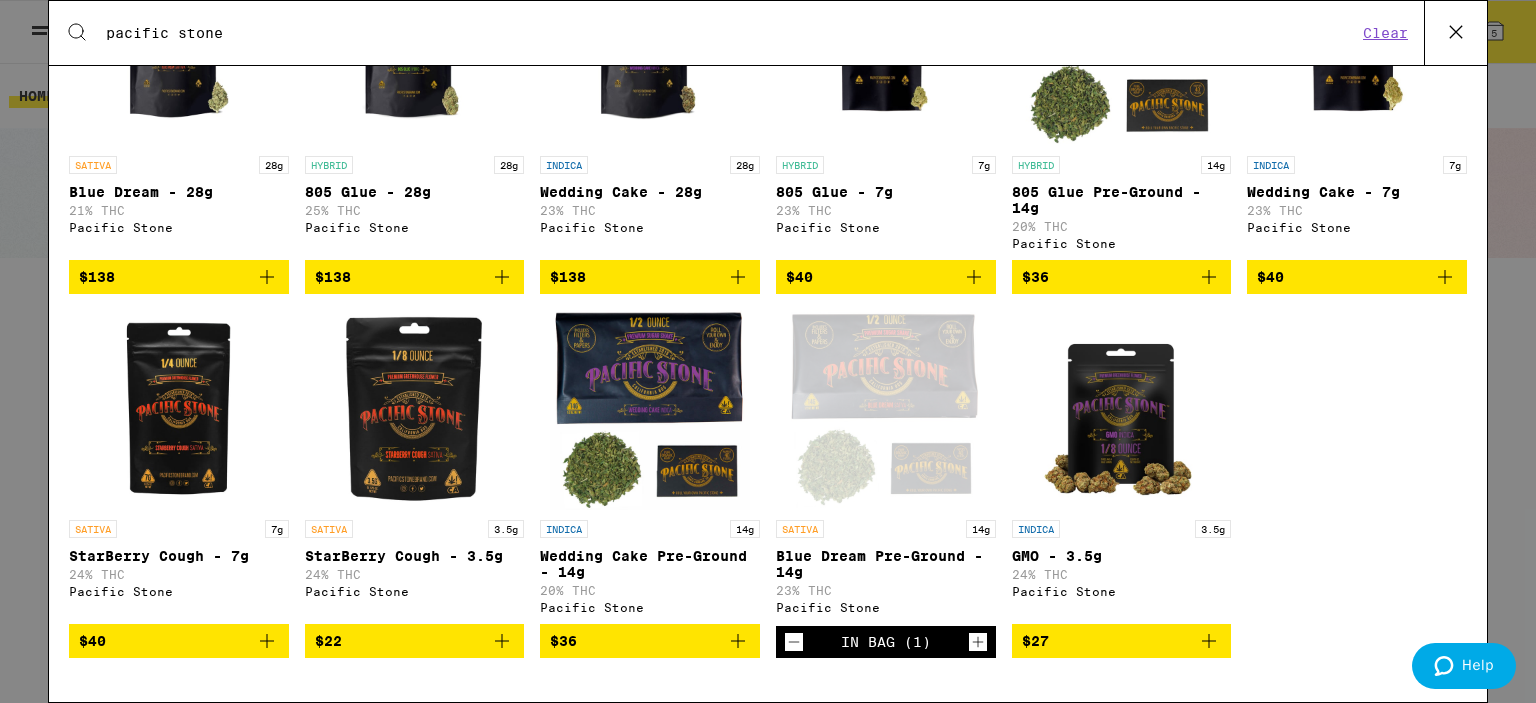 click 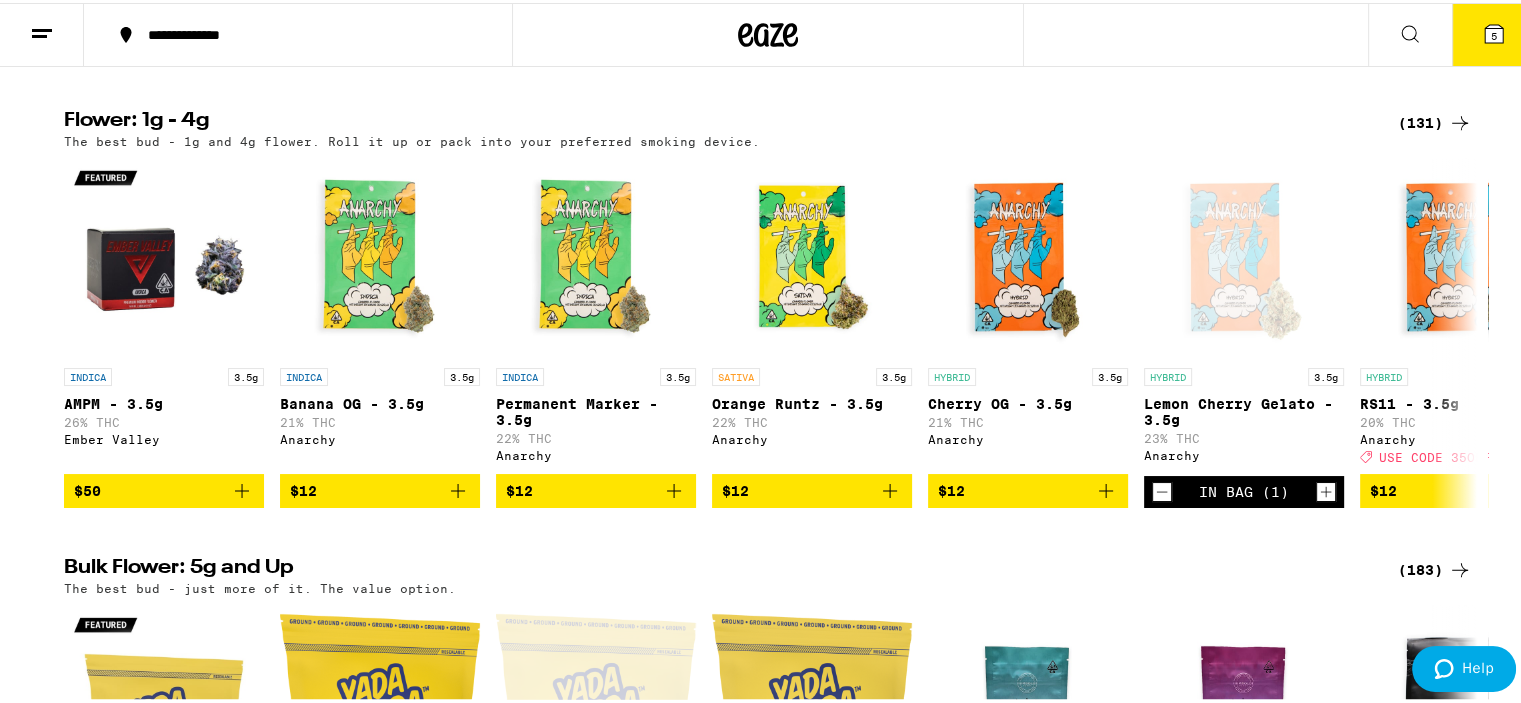 scroll, scrollTop: 1552, scrollLeft: 0, axis: vertical 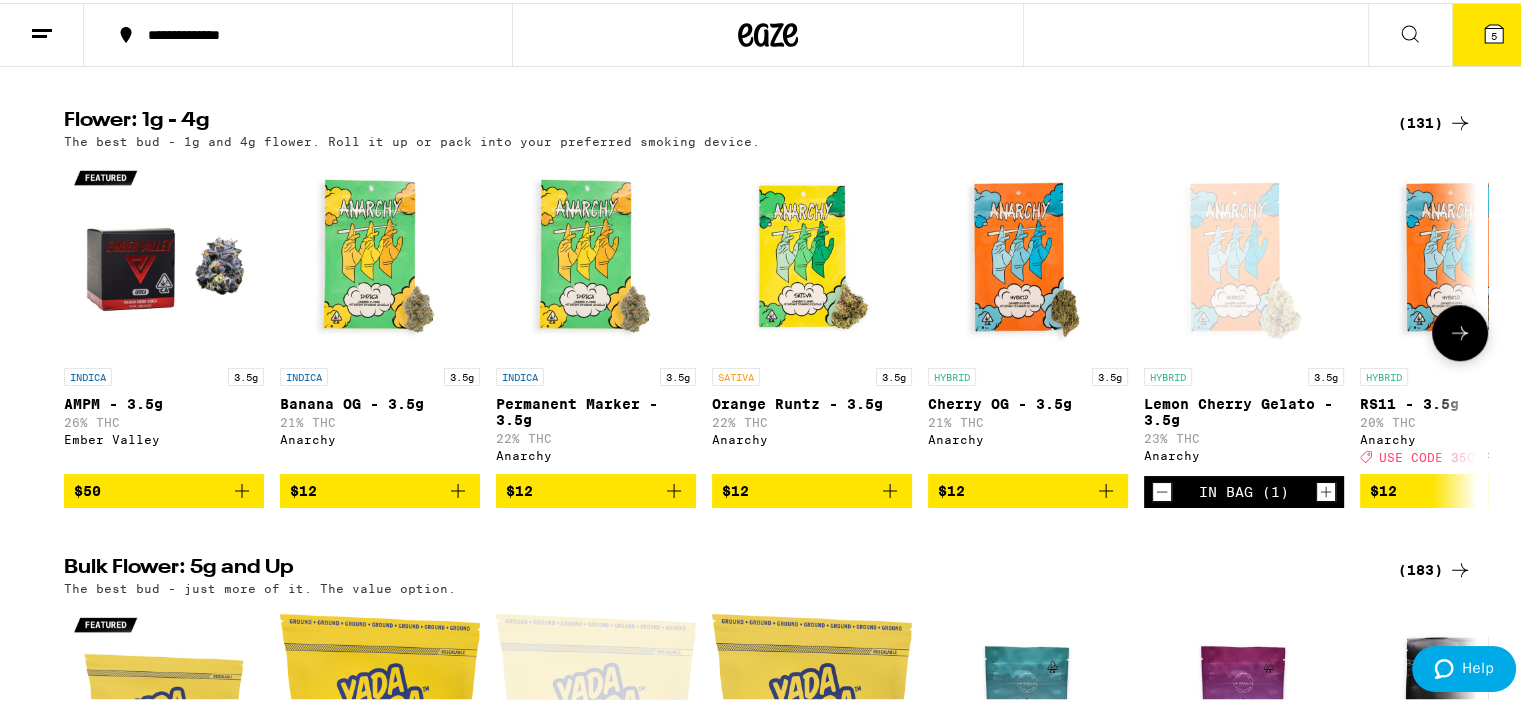 click on "$12" at bounding box center [1460, 488] 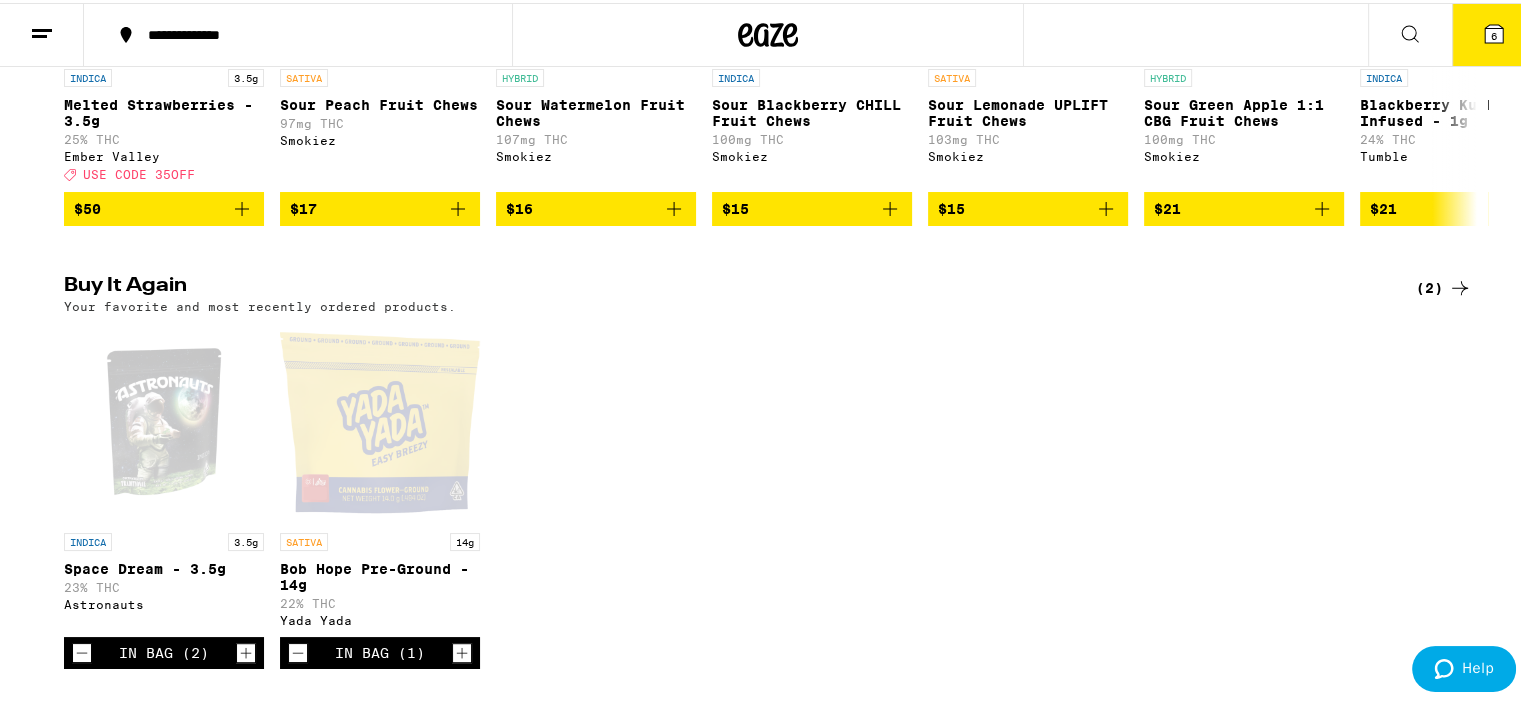 scroll, scrollTop: 916, scrollLeft: 0, axis: vertical 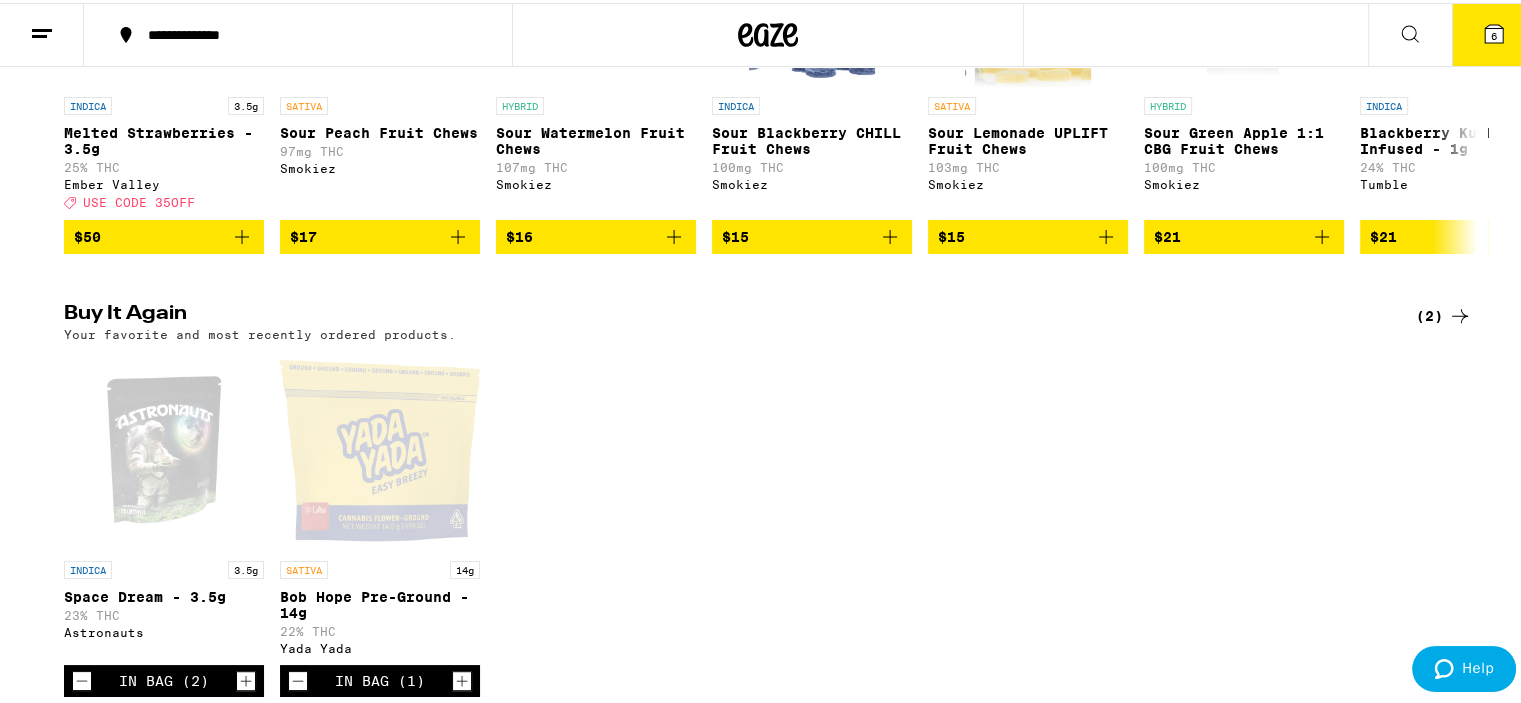 click 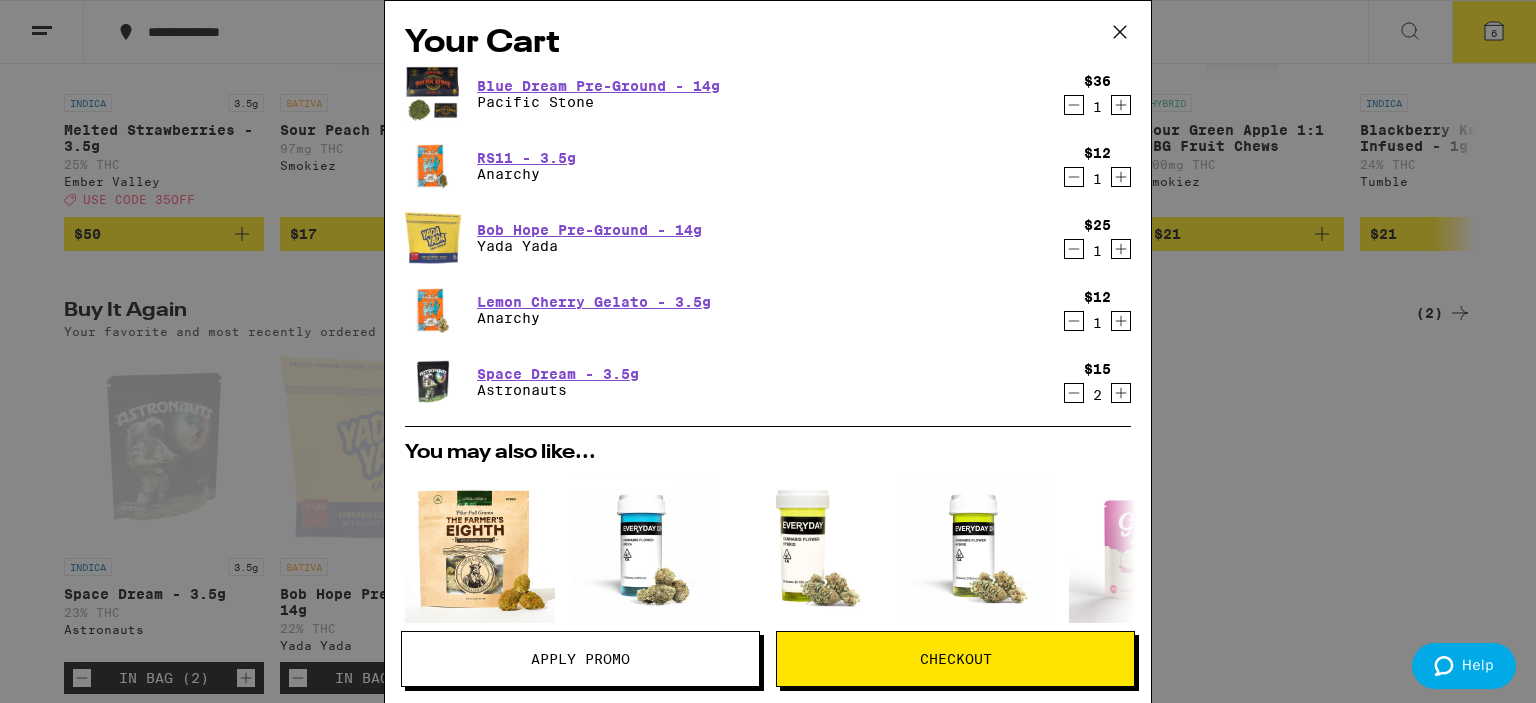 click 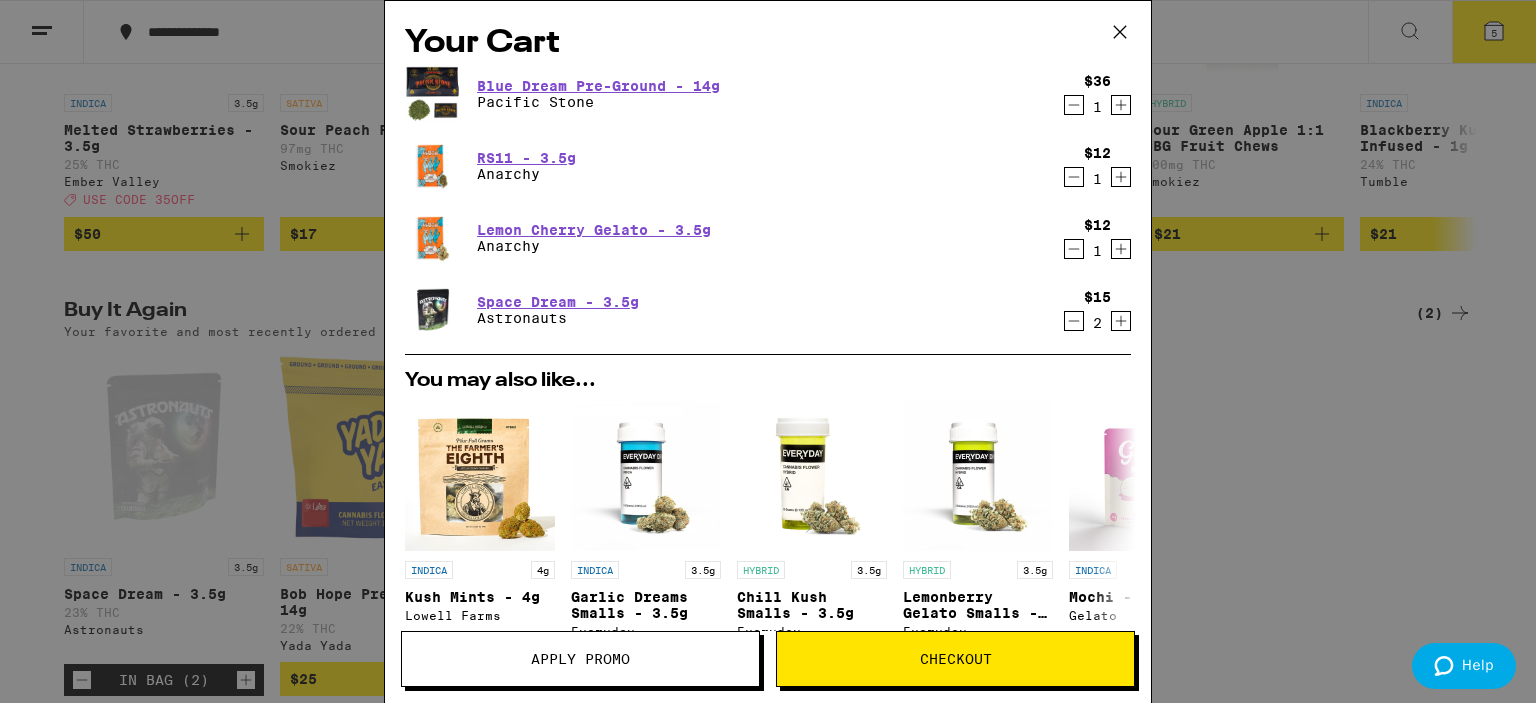 click 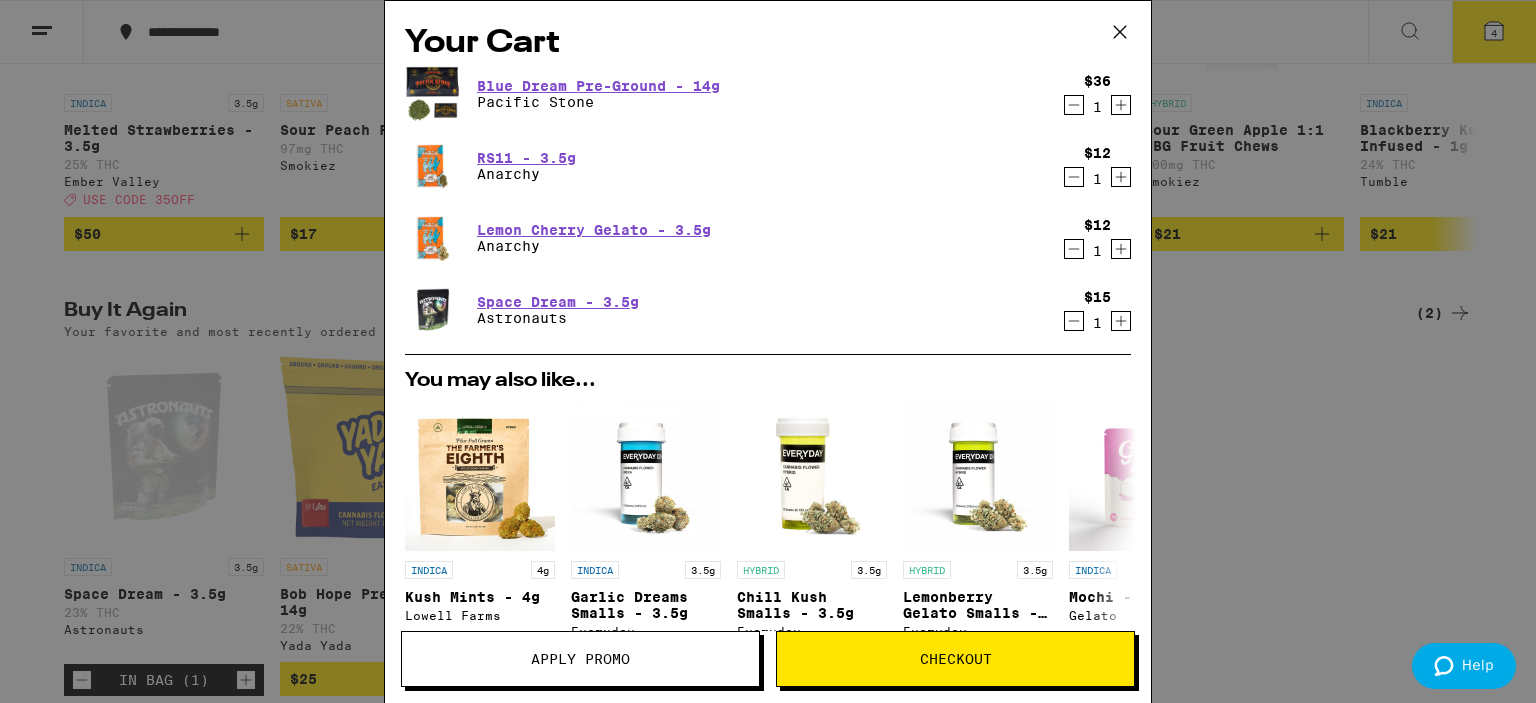 click 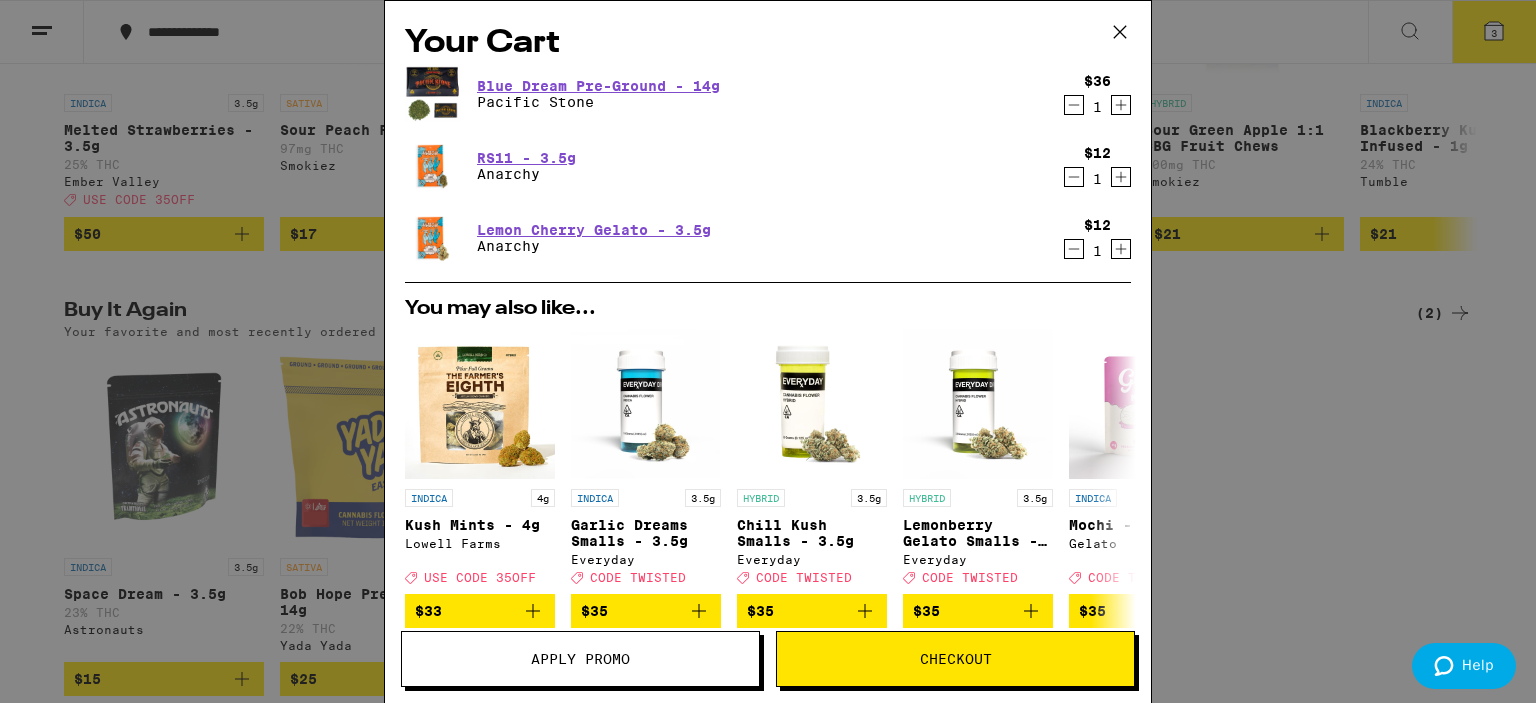 click on "Your Cart Blue Dream Pre-Ground - 14g Pacific Stone $36 1 RS11 - 3.5g Anarchy $12 1 Lemon Cherry Gelato - 3.5g Anarchy $12 1 You may also like... INDICA 4g Kush Mints - 4g Lowell Farms Deal Created with Sketch. USE CODE 35OFF $33 INDICA 3.5g Garlic Dreams Smalls - 3.5g Everyday Deal Created with Sketch. CODE TWISTED $35 HYBRID 3.5g Chill Kush Smalls - 3.5g Everyday Deal Created with Sketch. CODE TWISTED $35 HYBRID 3.5g Lemonberry Gelato Smalls - 3.5g Everyday Deal Created with Sketch. CODE TWISTED $35 INDICA 3.5g Mochi - 3.5g Gelato Deal Created with Sketch. CODE TWISTED $35 SATIVA 3.5g Blackberry Diesel - 3.5g Gelato Deal Created with Sketch. CODE TWISTED $35 HYBRID 3.5g Melonade - 3.5g Gelato Deal Created with Sketch. CODE TWISTED $35 HYBRID 3.5g Orangeade - 3.5g Gelato Deal Created with Sketch. CODE TWISTED $35 SATIVA 3.5g Tequila Sunrise - 3.5g Cookies Deal Created with Sketch. USE CODE 35OFF $40 SATIVA 3.5g Melon Fizz - 3.5g Ember Valley Deal Created with Sketch. USE CODE 35OFF $50 Subtotal $60.00 $5.00" at bounding box center [768, 351] 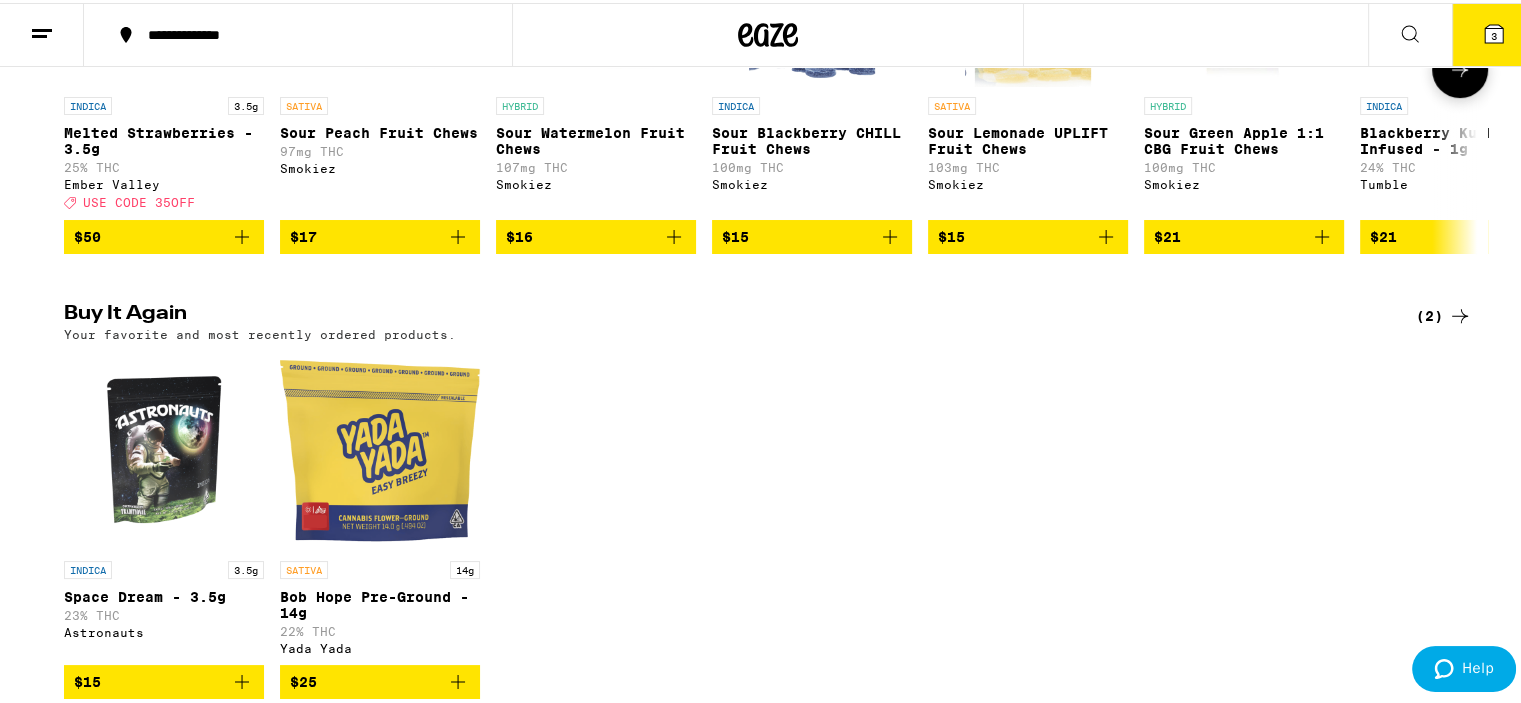 scroll, scrollTop: 0, scrollLeft: 0, axis: both 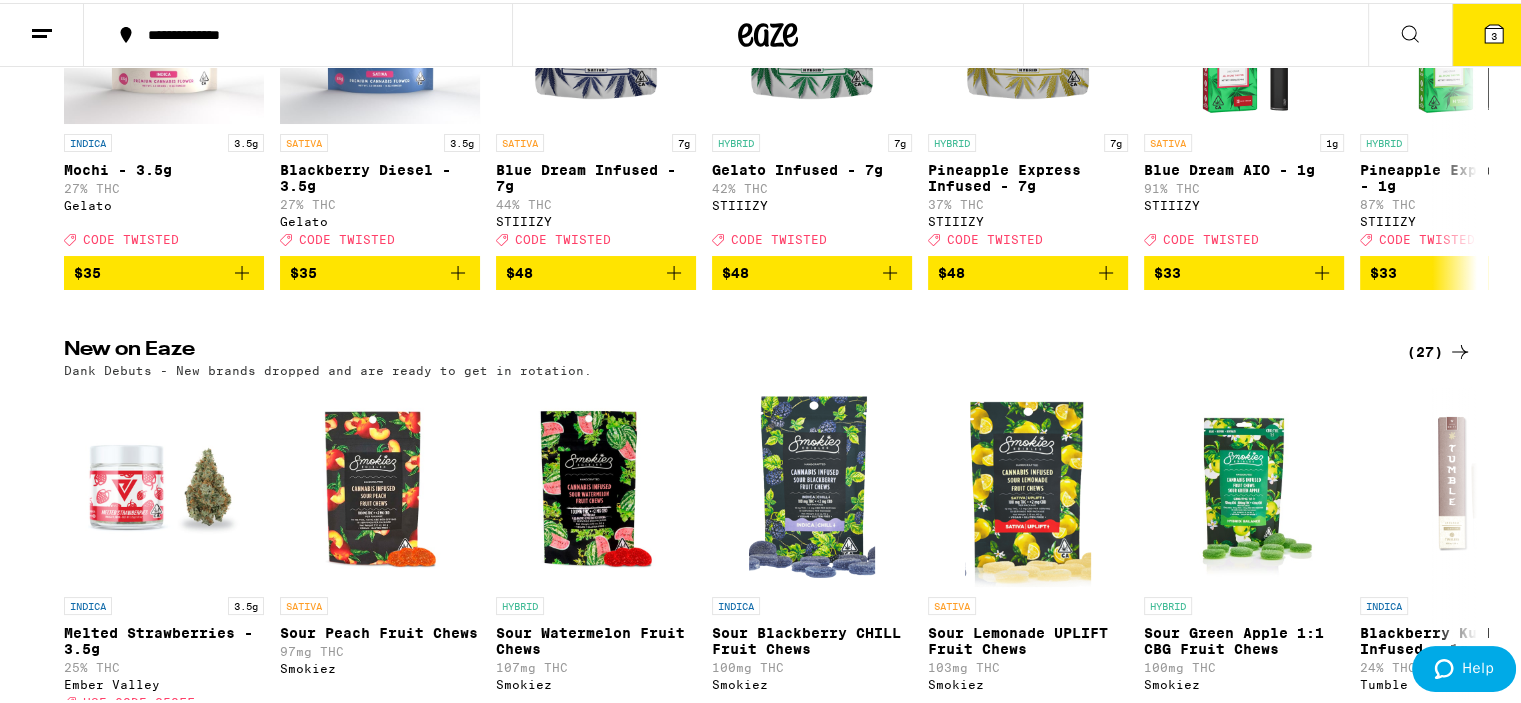 click on "**********" at bounding box center (298, 32) 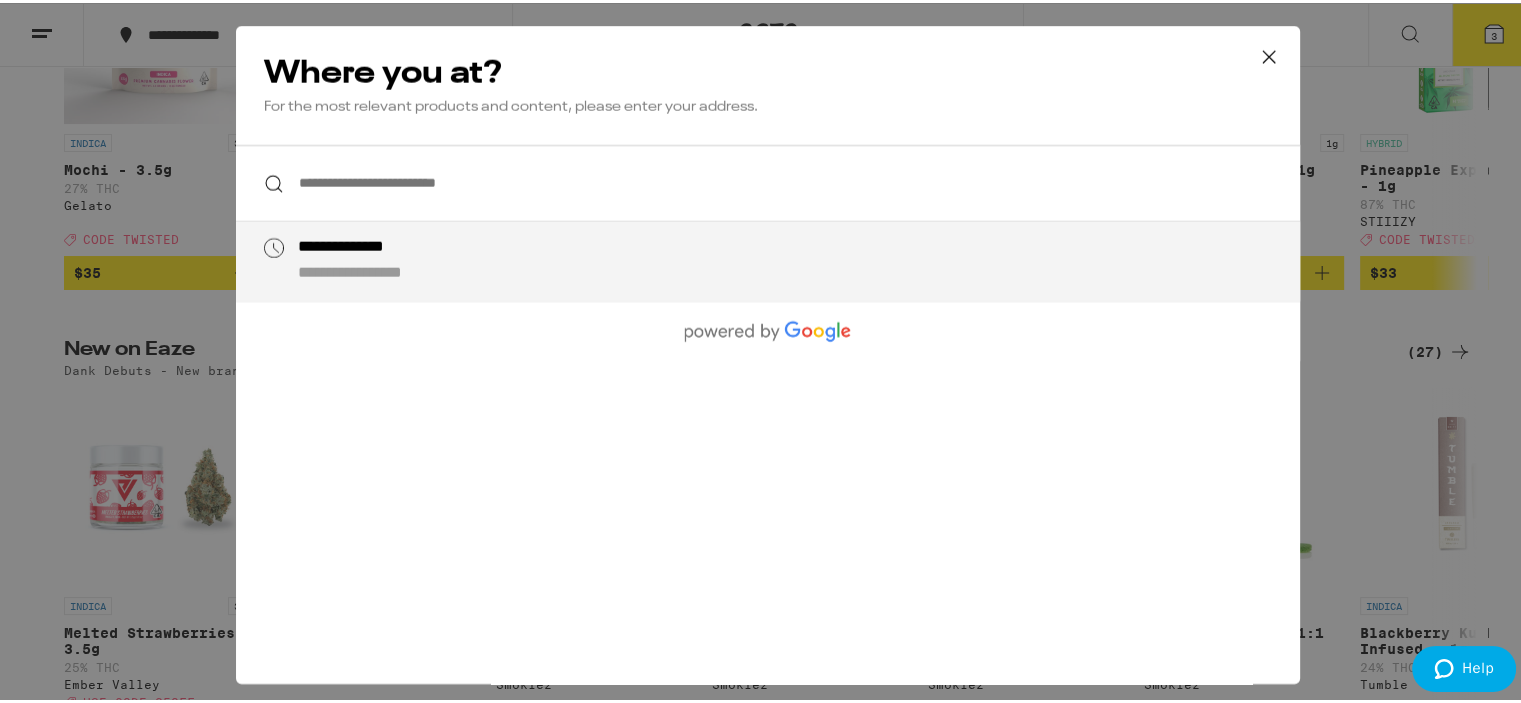click on "**********" at bounding box center (808, 258) 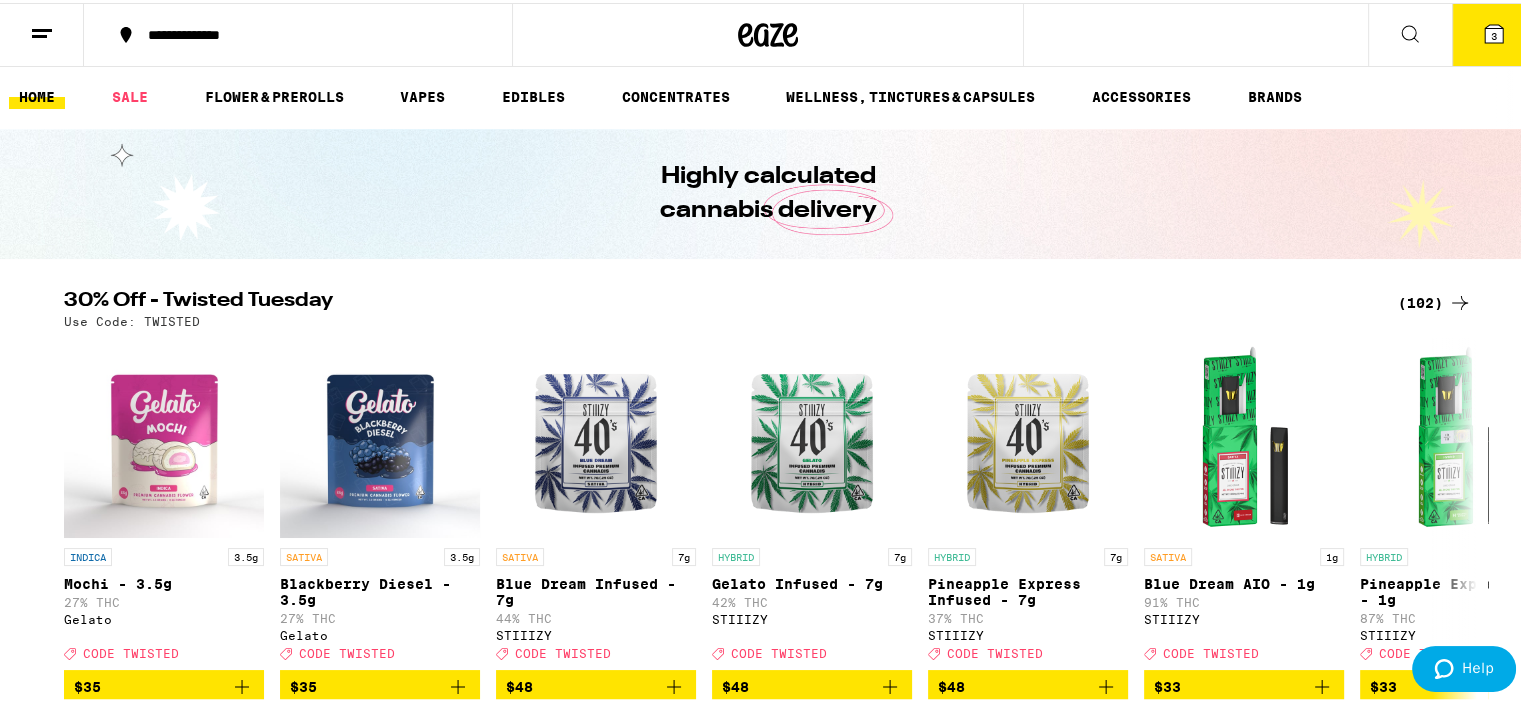 scroll, scrollTop: 0, scrollLeft: 0, axis: both 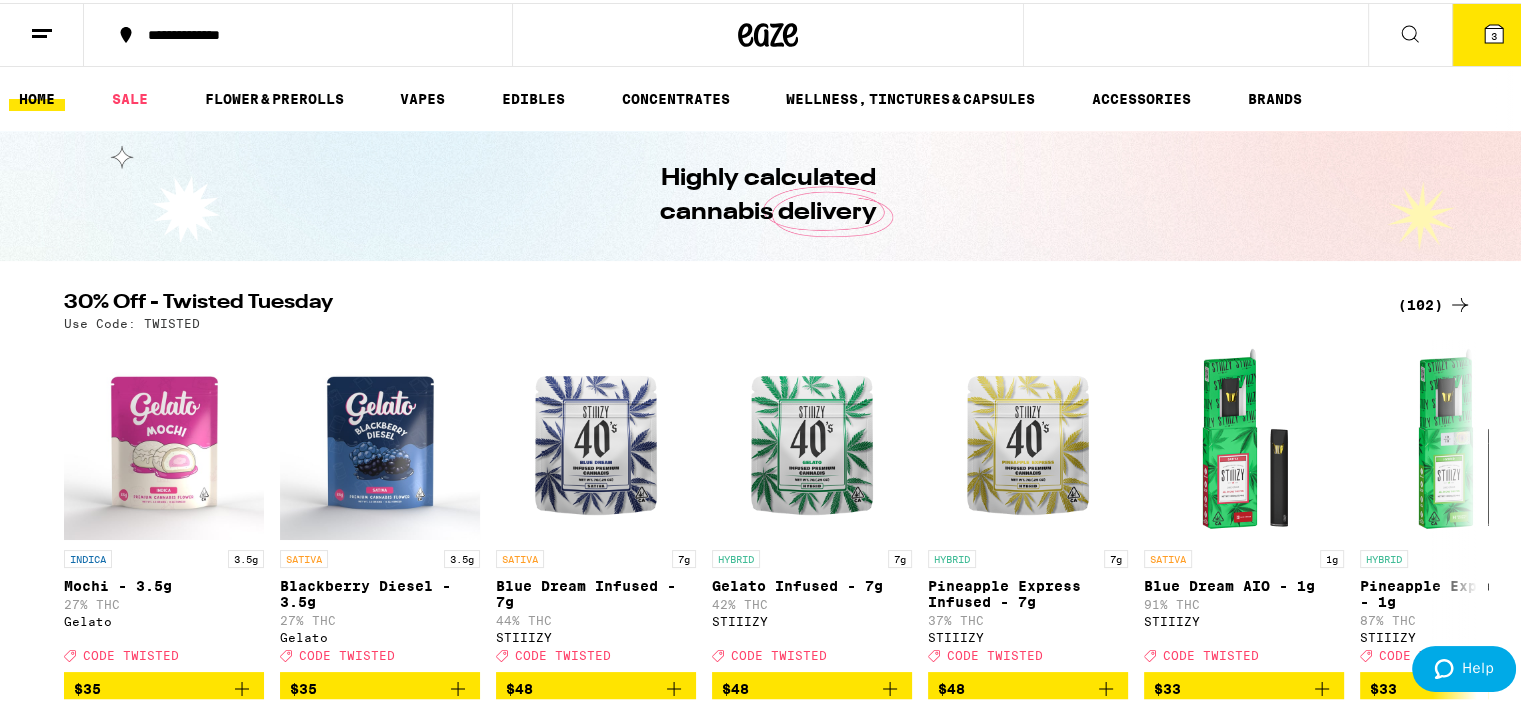 click 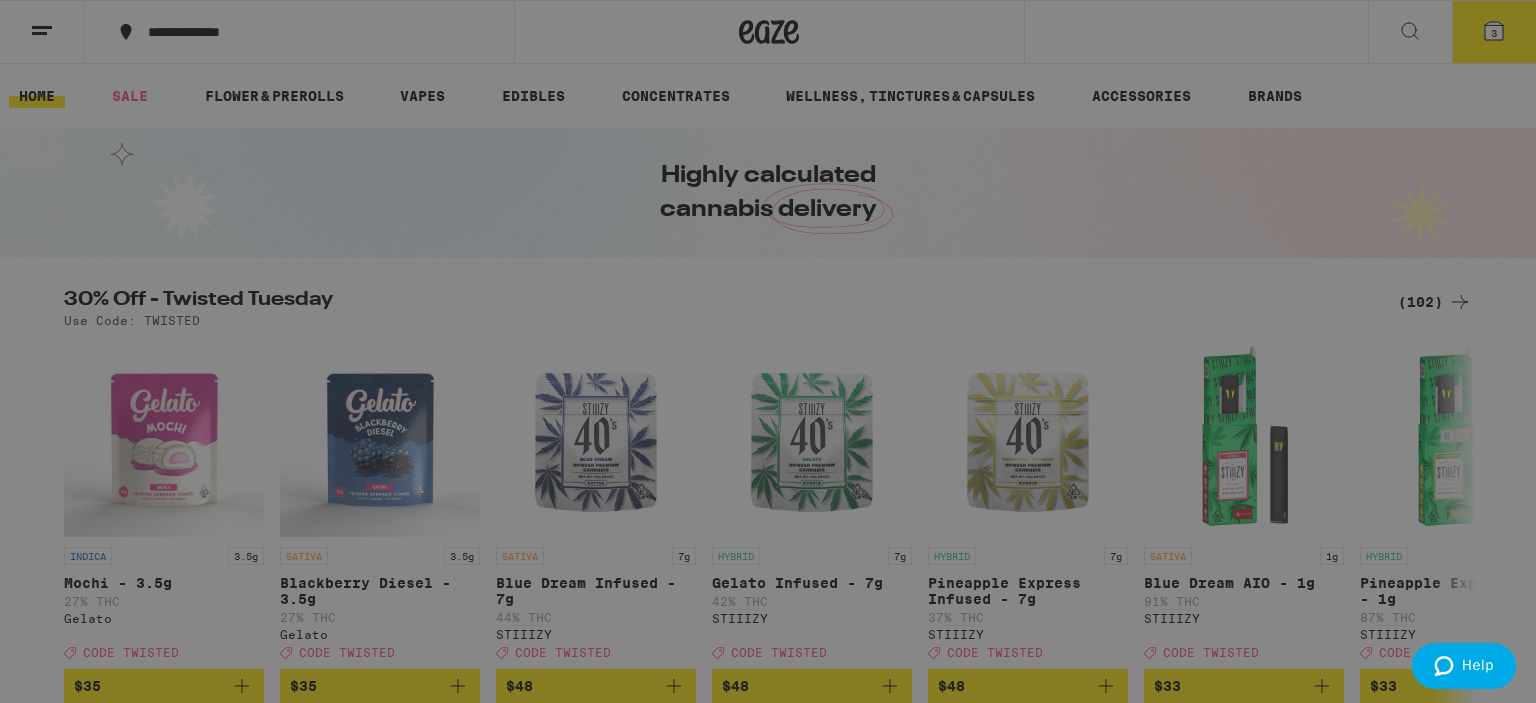 click on "Account" at bounding box center (277, 646) 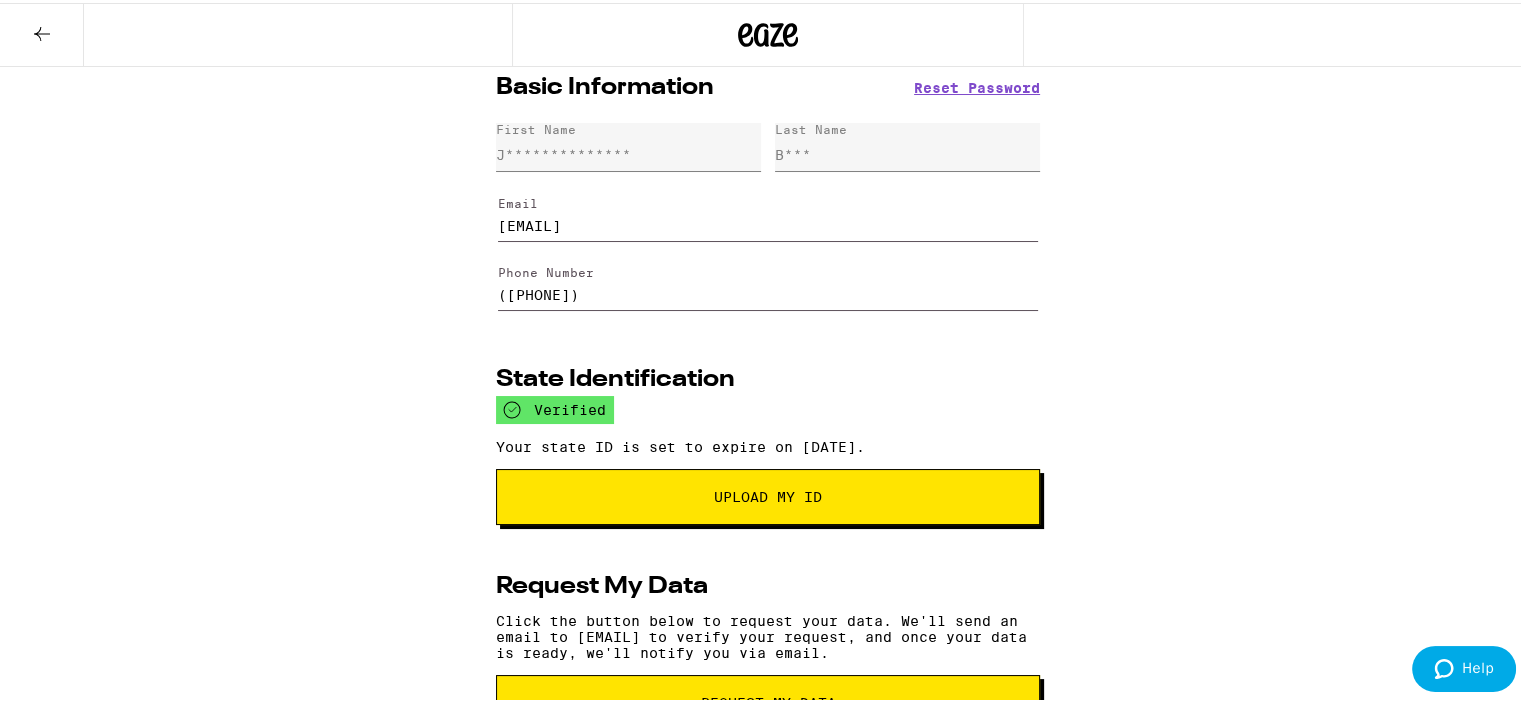 scroll, scrollTop: 0, scrollLeft: 0, axis: both 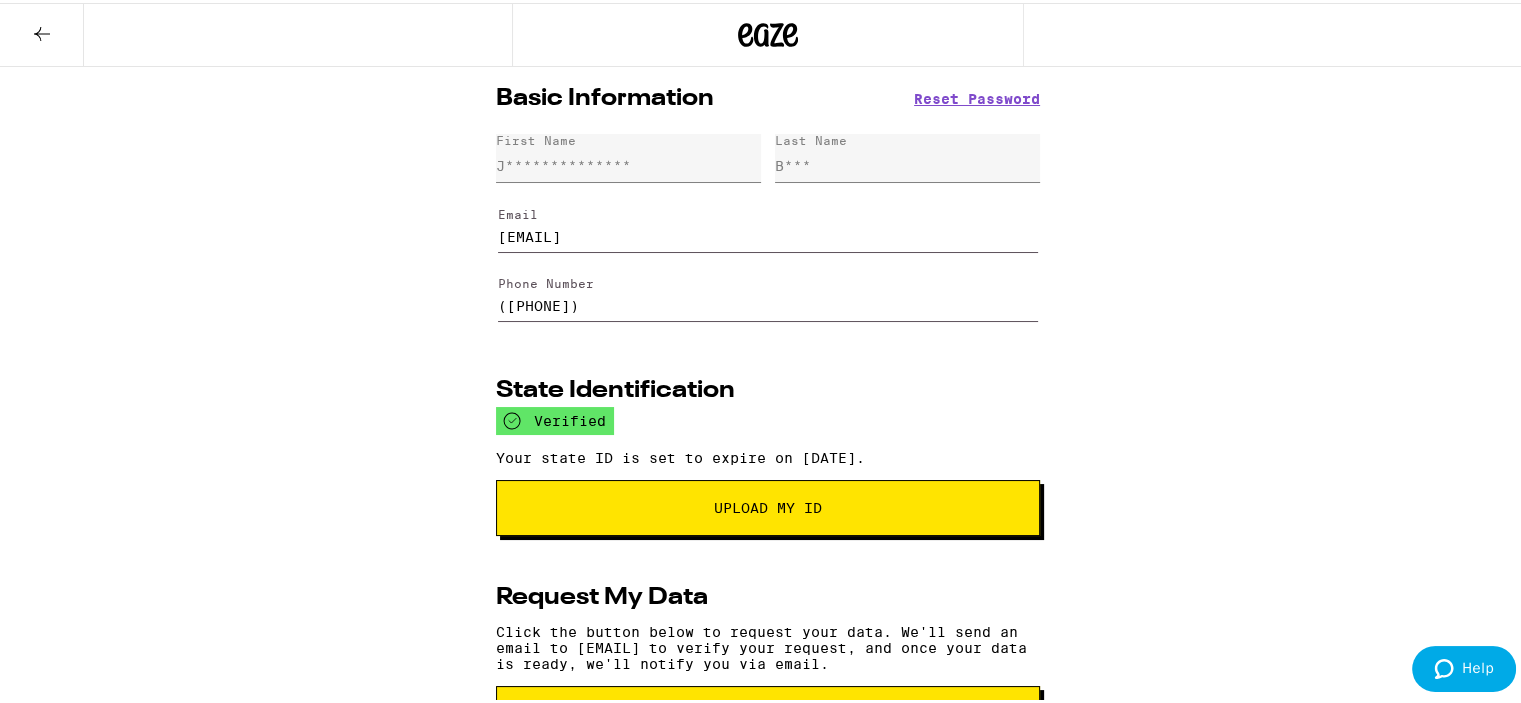 click 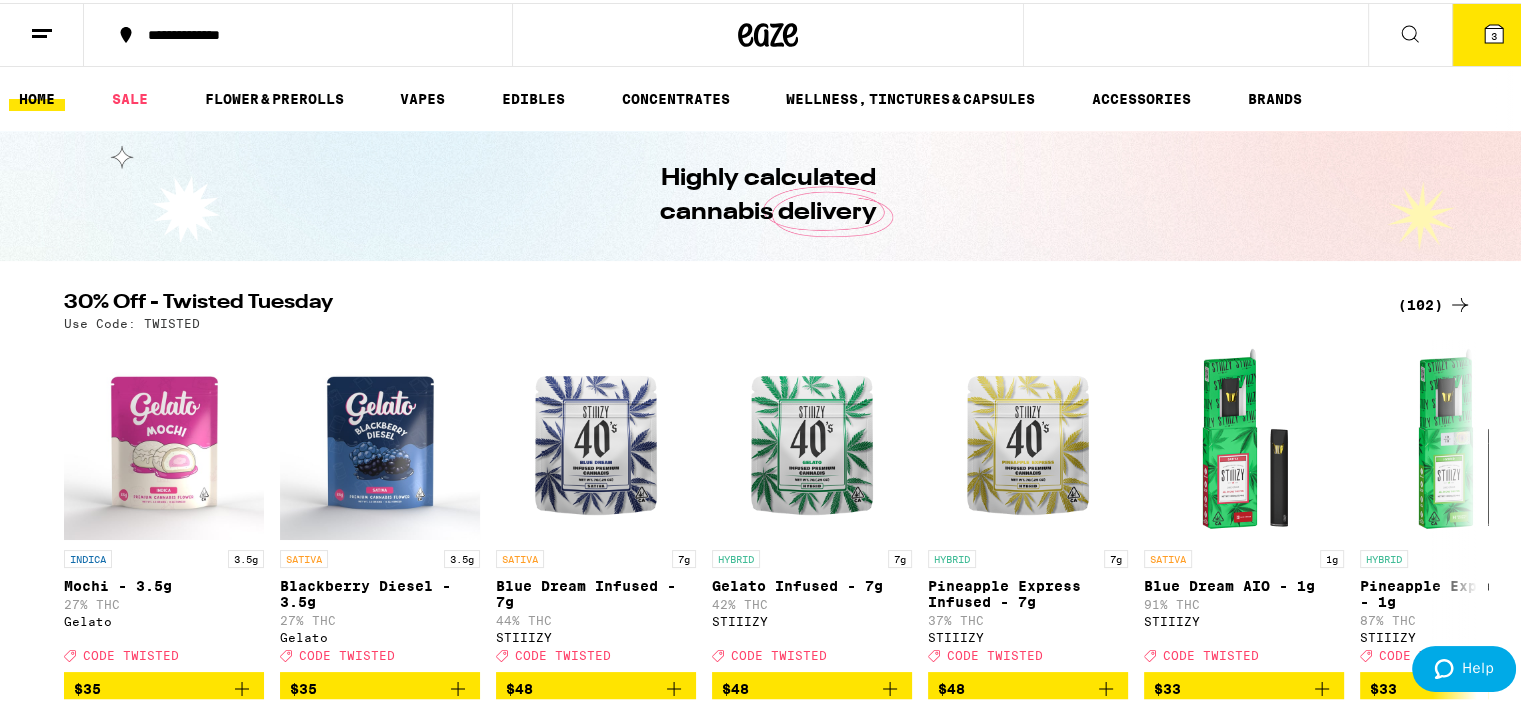 scroll, scrollTop: 0, scrollLeft: 0, axis: both 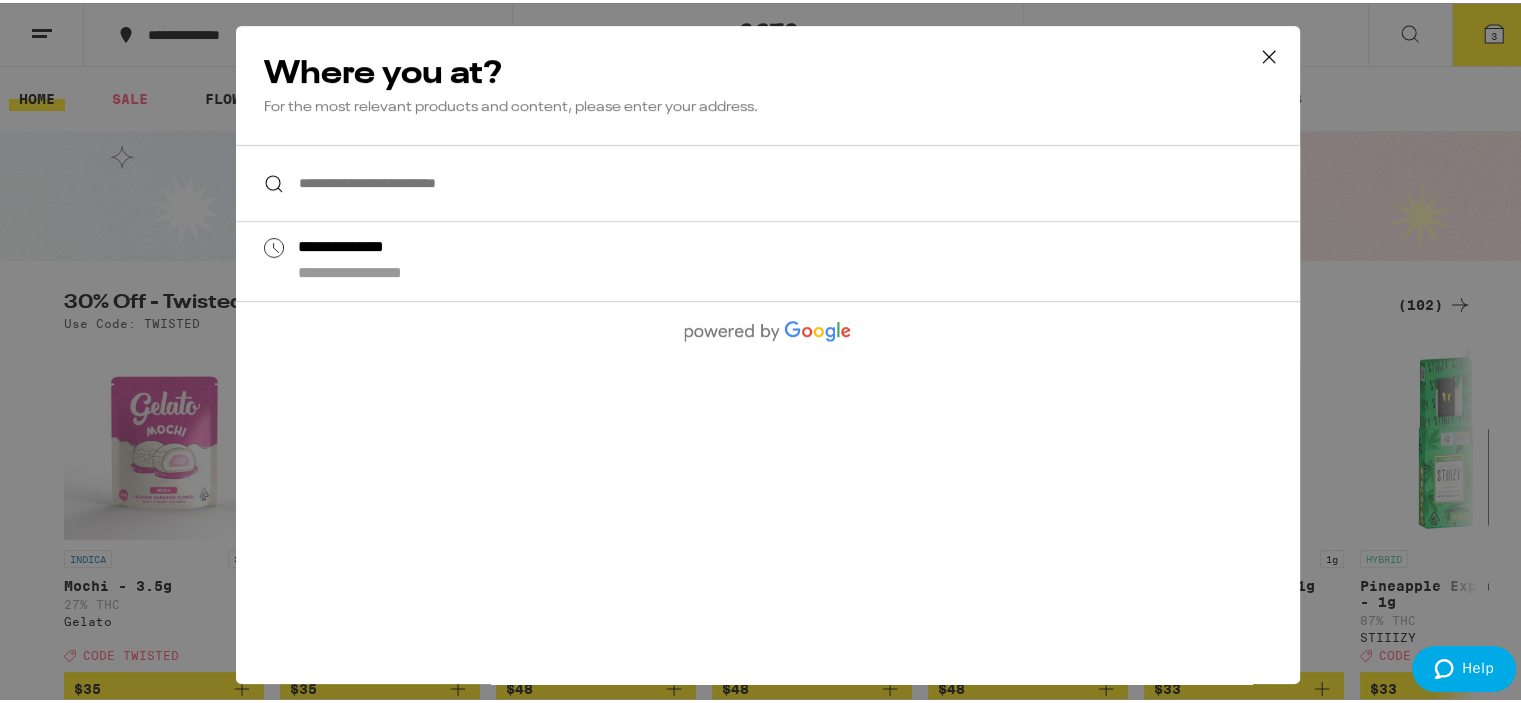 click on "**********" at bounding box center [768, 180] 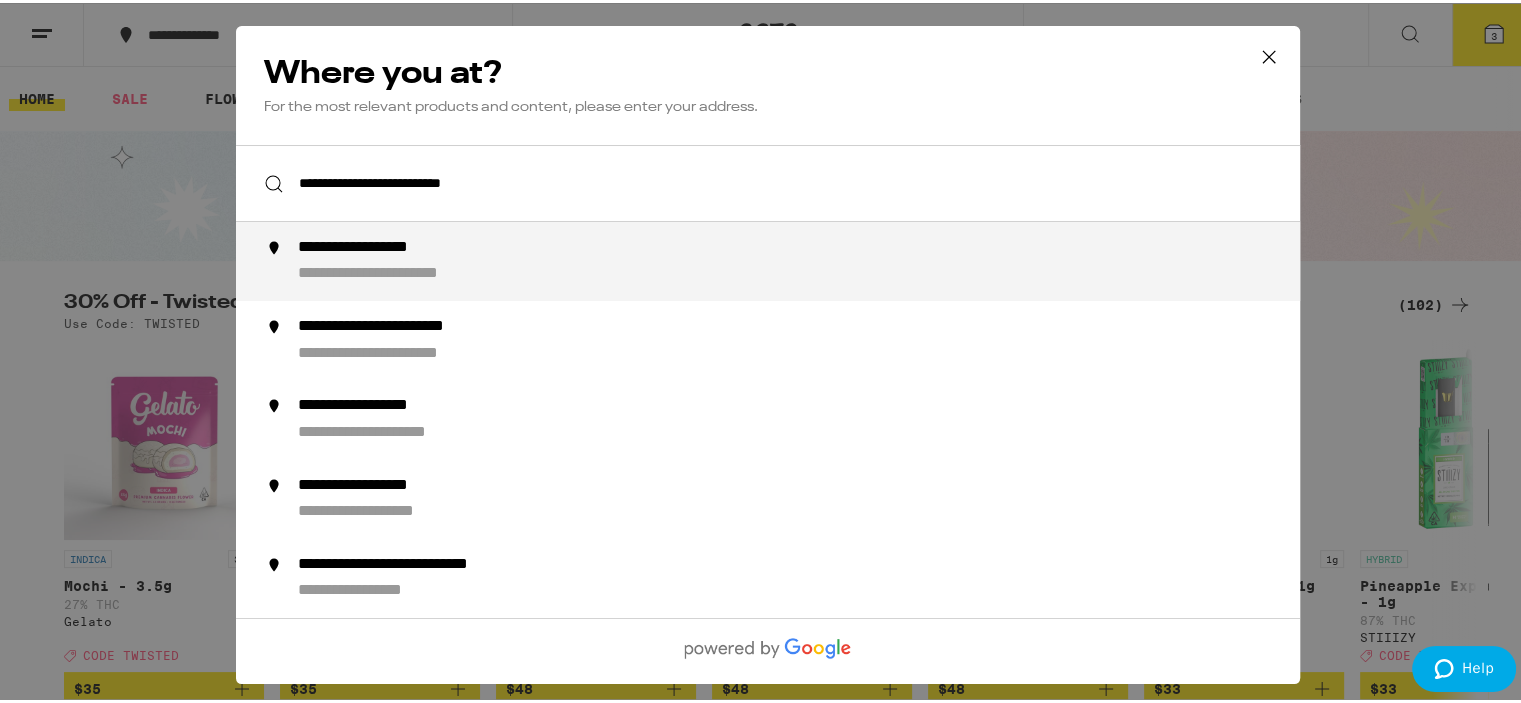 click on "**********" at bounding box center (391, 245) 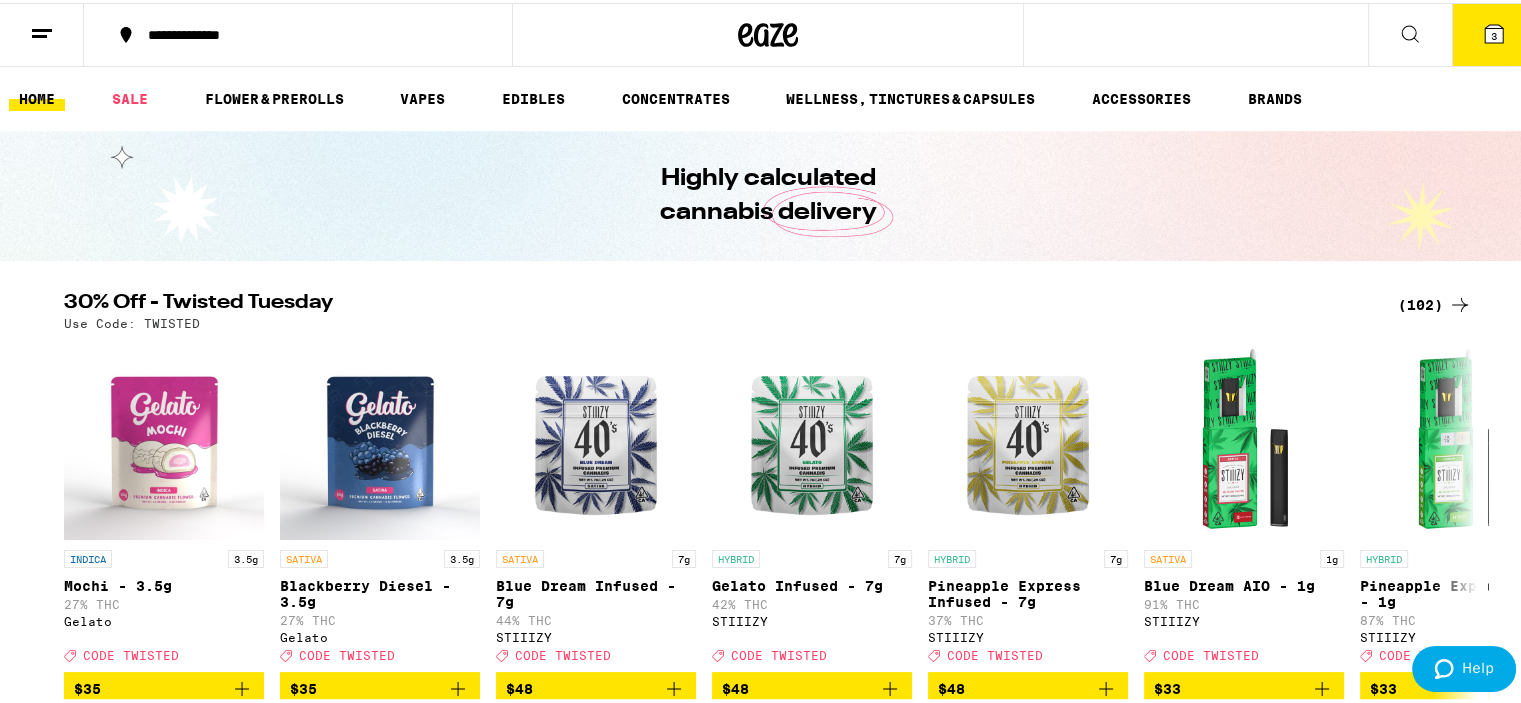 click on "3" at bounding box center (1494, 33) 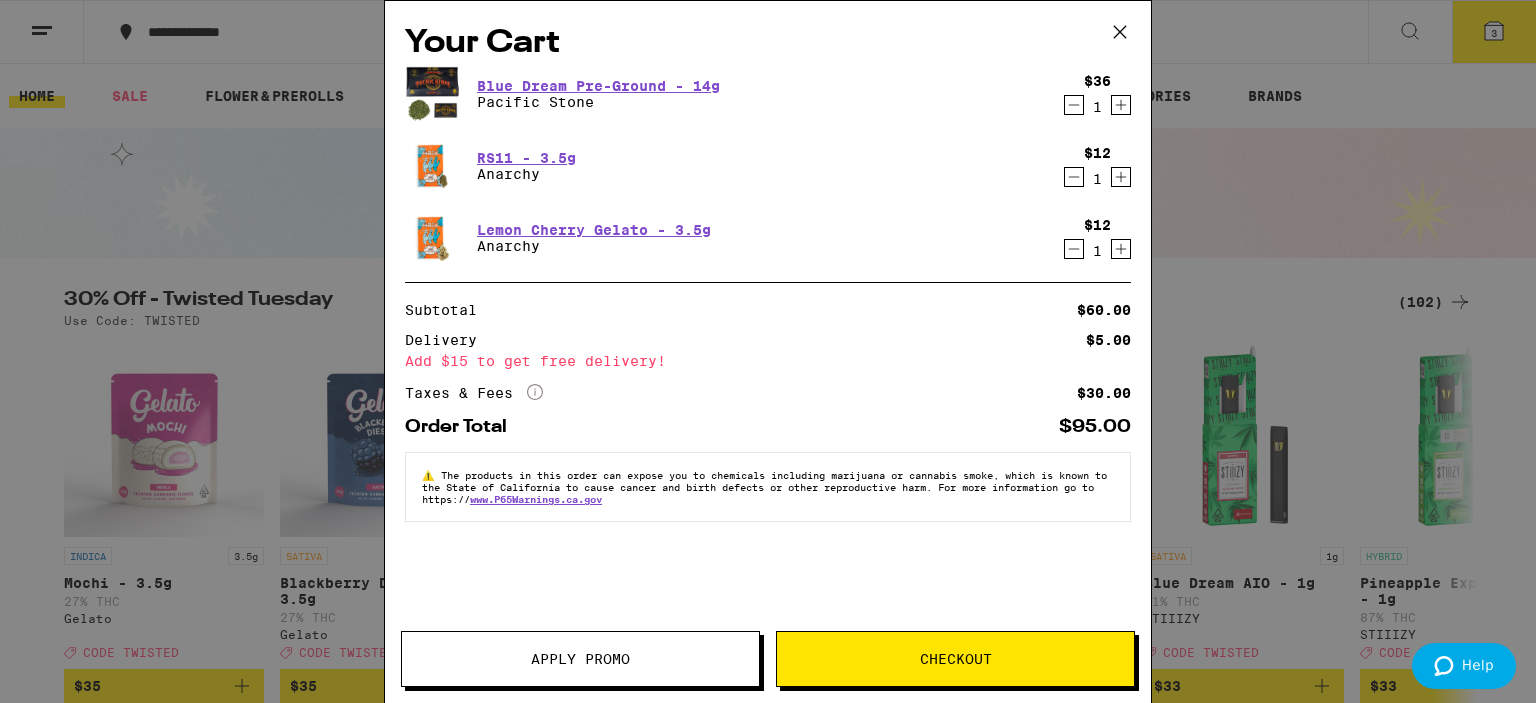 click on "Your Cart Blue Dream Pre-Ground - 14g Pacific Stone $36 1 RS11 - 3.5g Anarchy $12 1 Lemon Cherry Gelato - 3.5g Anarchy $12 1 Subtotal $60.00 Delivery $5.00 Add $15 to get free delivery! Taxes & Fees More Info $30.00 Order Total $95.00 ⚠️ The products in this order can expose you to chemicals including marijuana or cannabis smoke, which is known to the State of California to cause cancer and birth defects or other reproductive harm. For more information go to https:// www.P65Warnings.ca.gov Apply Promo Checkout" at bounding box center (768, 351) 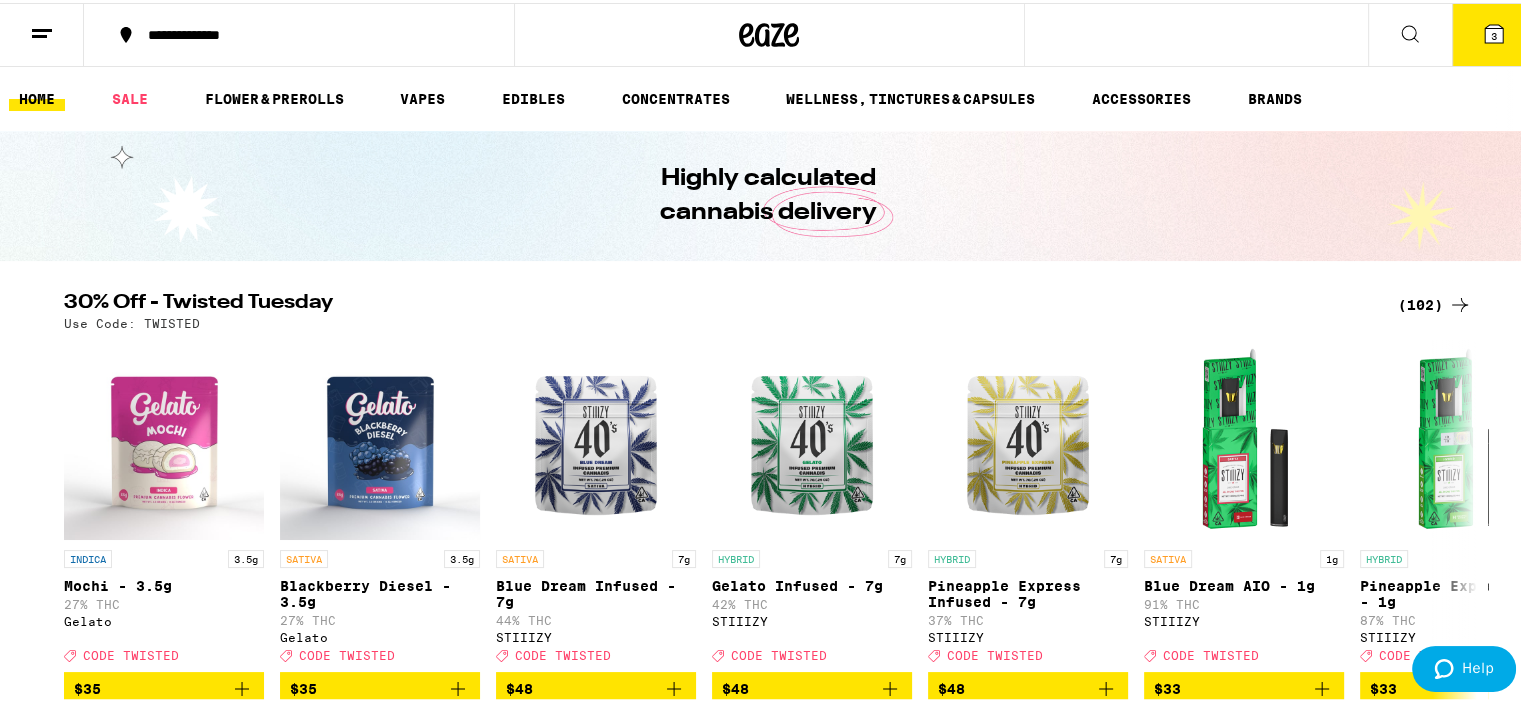 click on "Your Cart Blue Dream Pre-Ground - 14g Pacific Stone $36 1 RS11 - 3.5g Anarchy $12 1 Lemon Cherry Gelato - 3.5g Anarchy $12 1 Subtotal $60.00 Delivery $5.00 Add $15 to get free delivery! Taxes & Fees More Info $30.00 Order Total $95.00 ⚠️ The products in this order can expose you to chemicals including marijuana or cannabis smoke, which is known to the State of California to cause cancer and birth defects or other reproductive harm. For more information go to https:// www.P65Warnings.ca.gov Apply Promo Checkout" at bounding box center (768, 351) 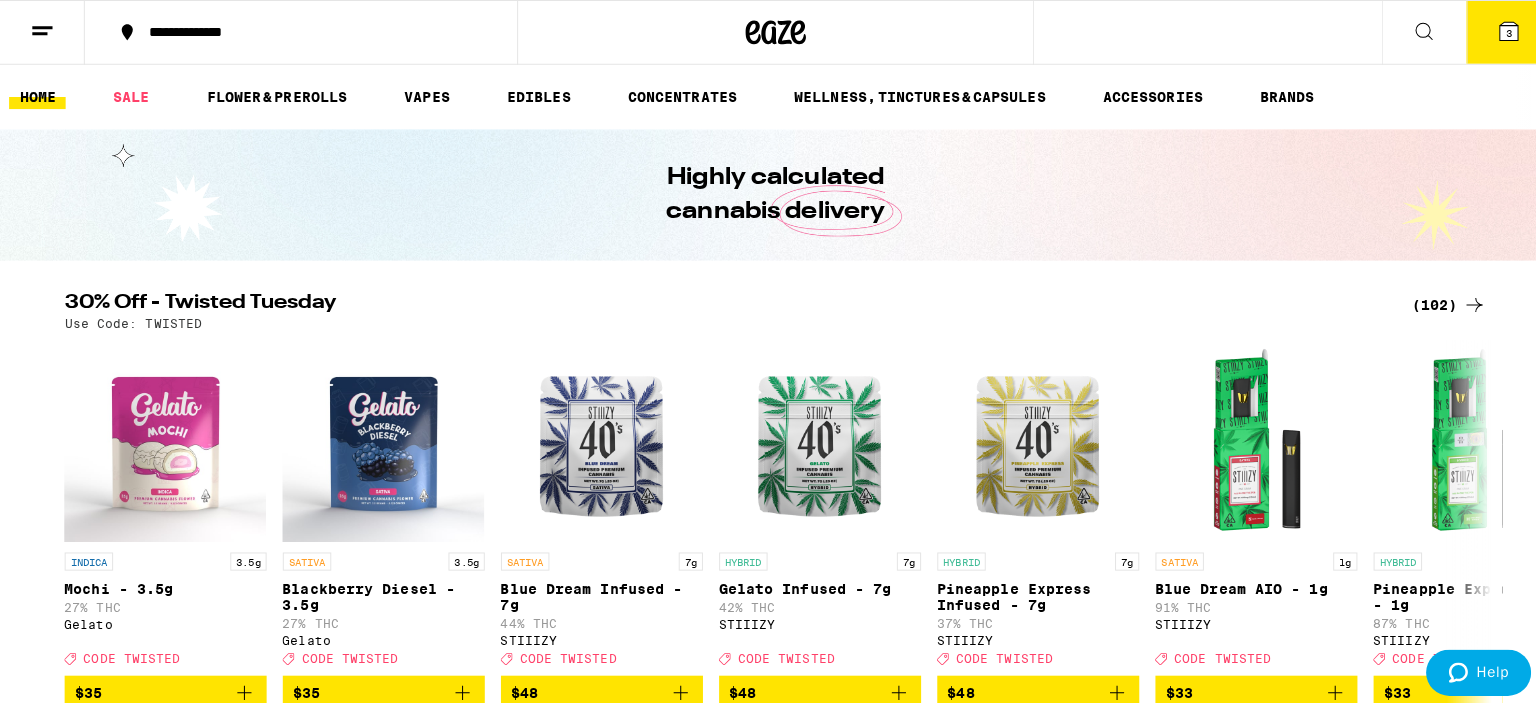 scroll, scrollTop: 0, scrollLeft: 0, axis: both 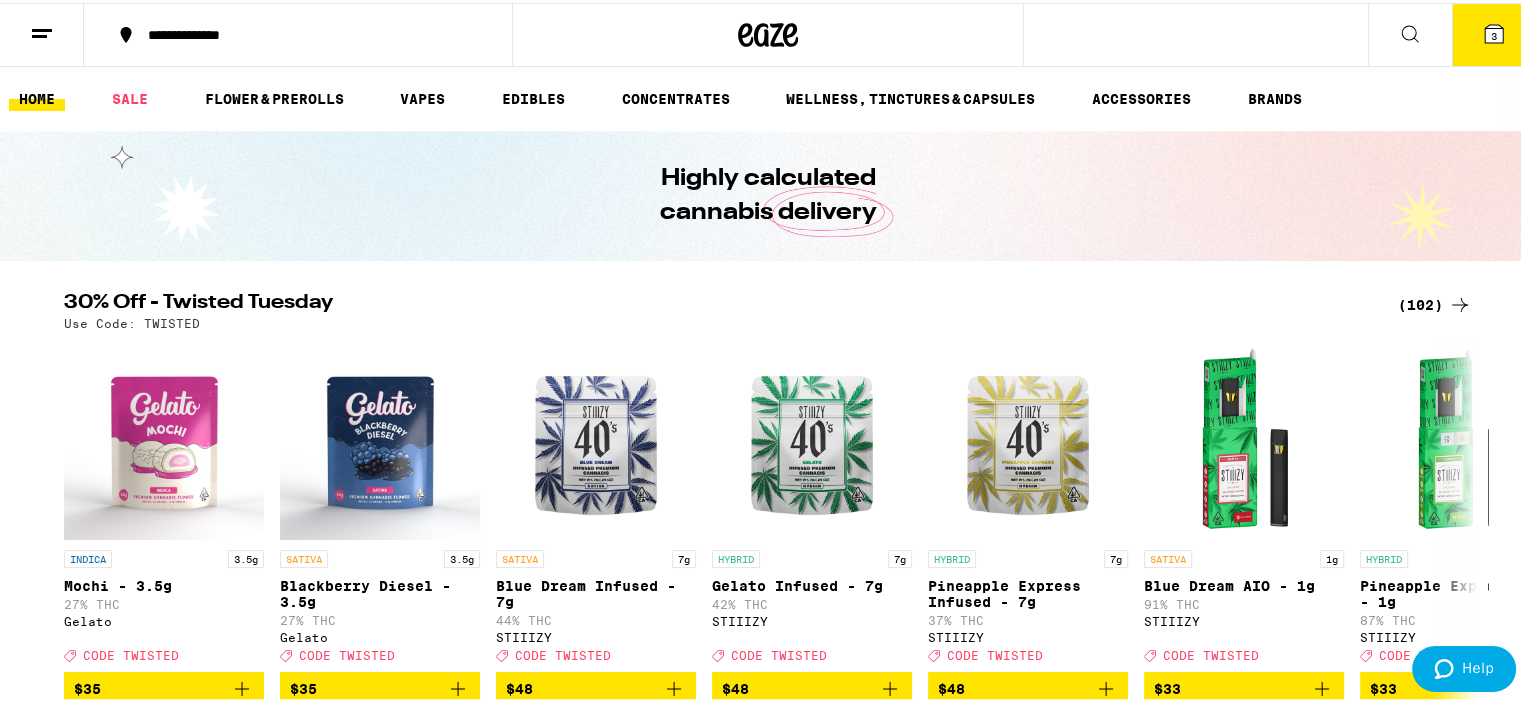 click on "**********" at bounding box center [308, 32] 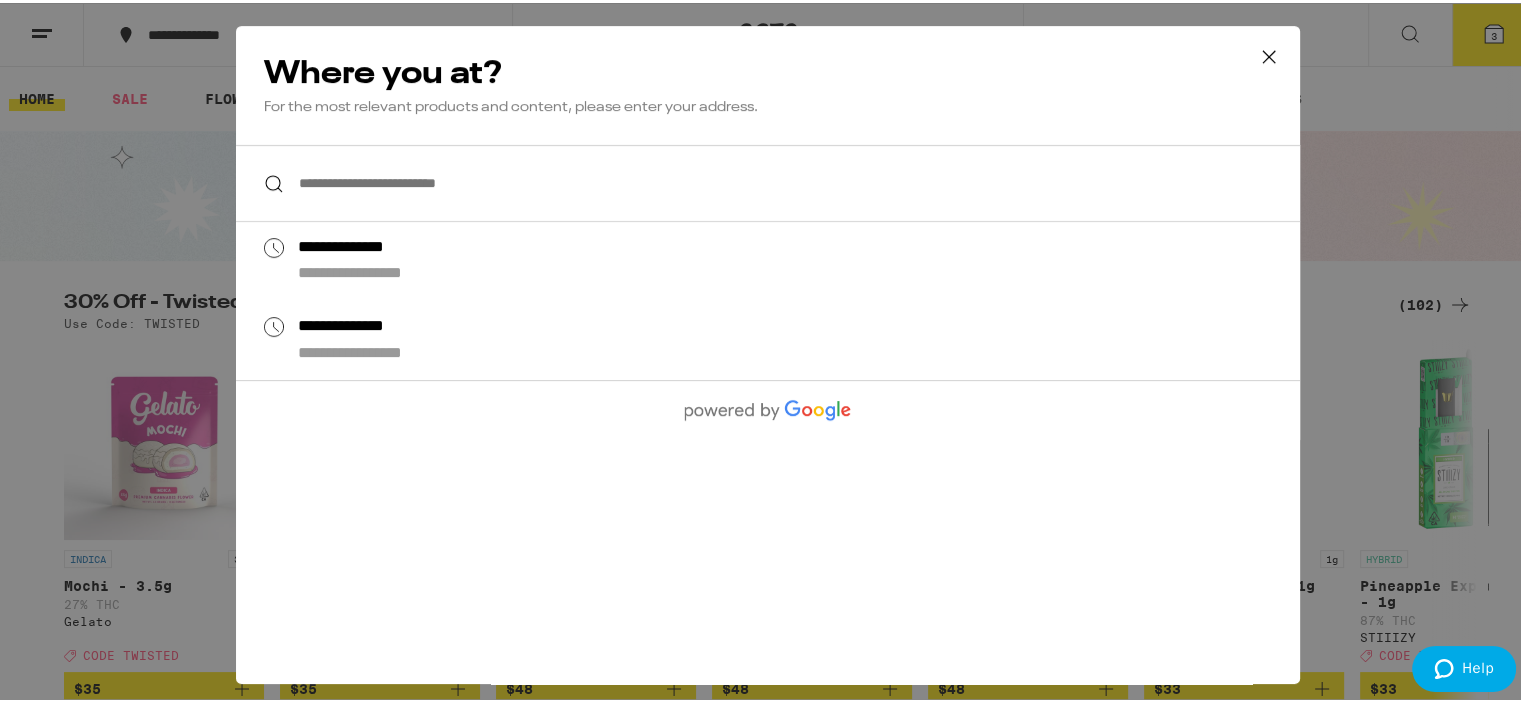 click 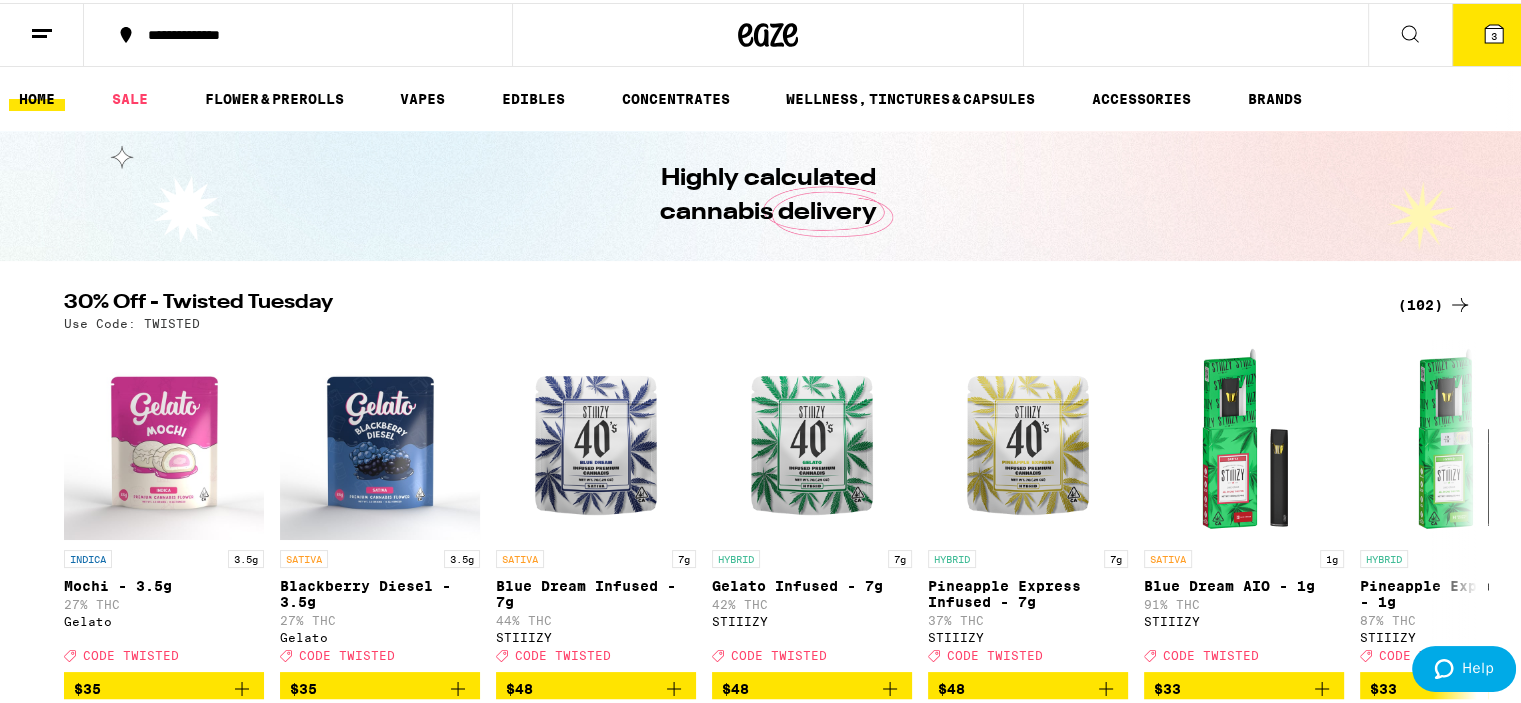 click on "3" at bounding box center [1494, 33] 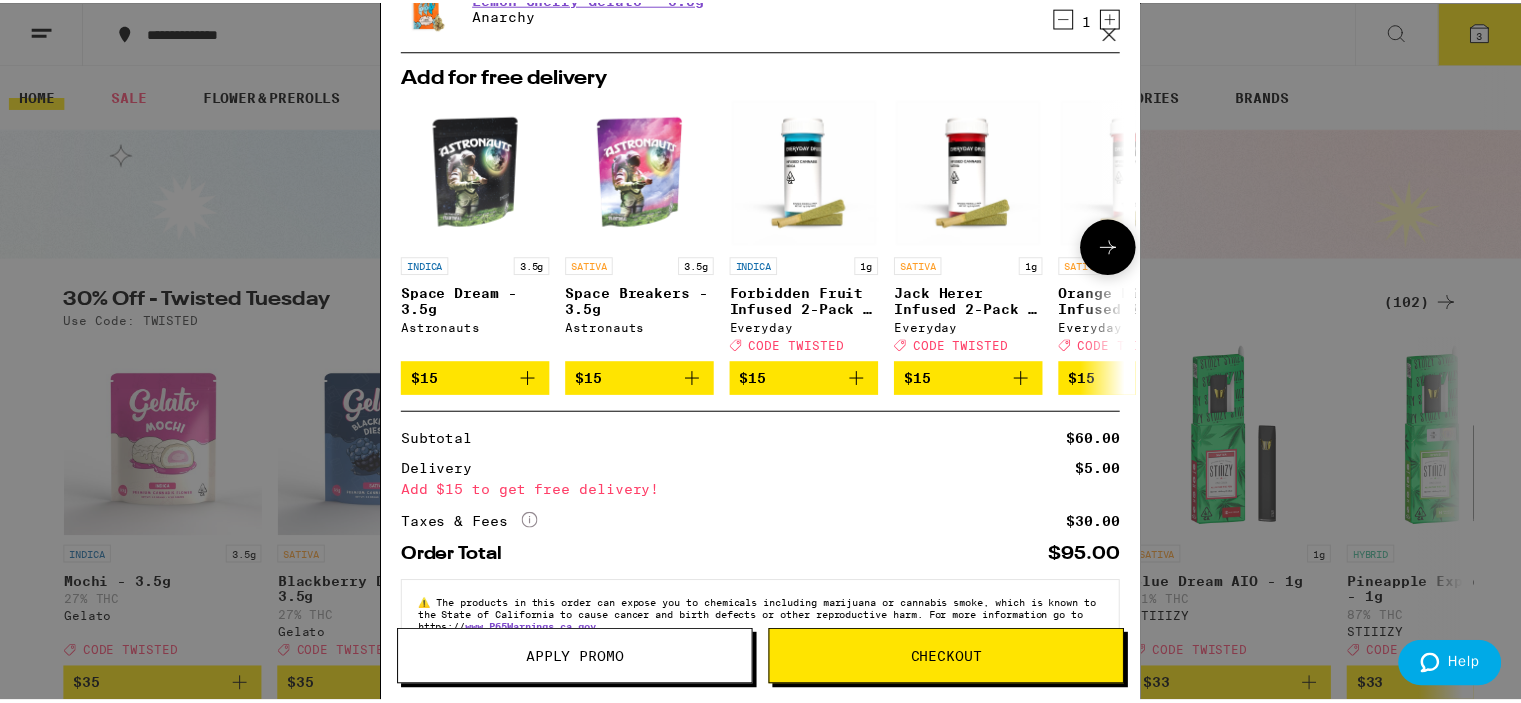 scroll, scrollTop: 288, scrollLeft: 0, axis: vertical 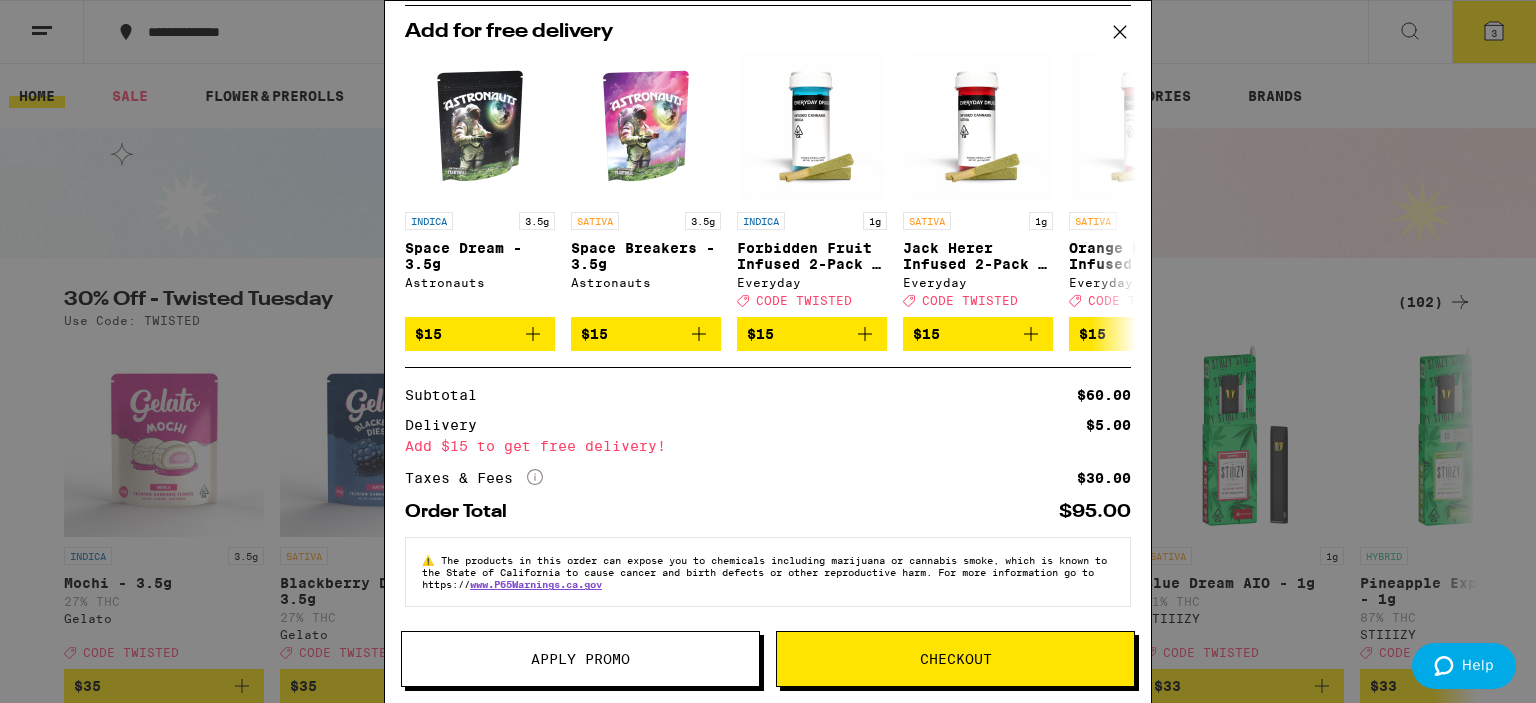 click on "Checkout" at bounding box center [956, 659] 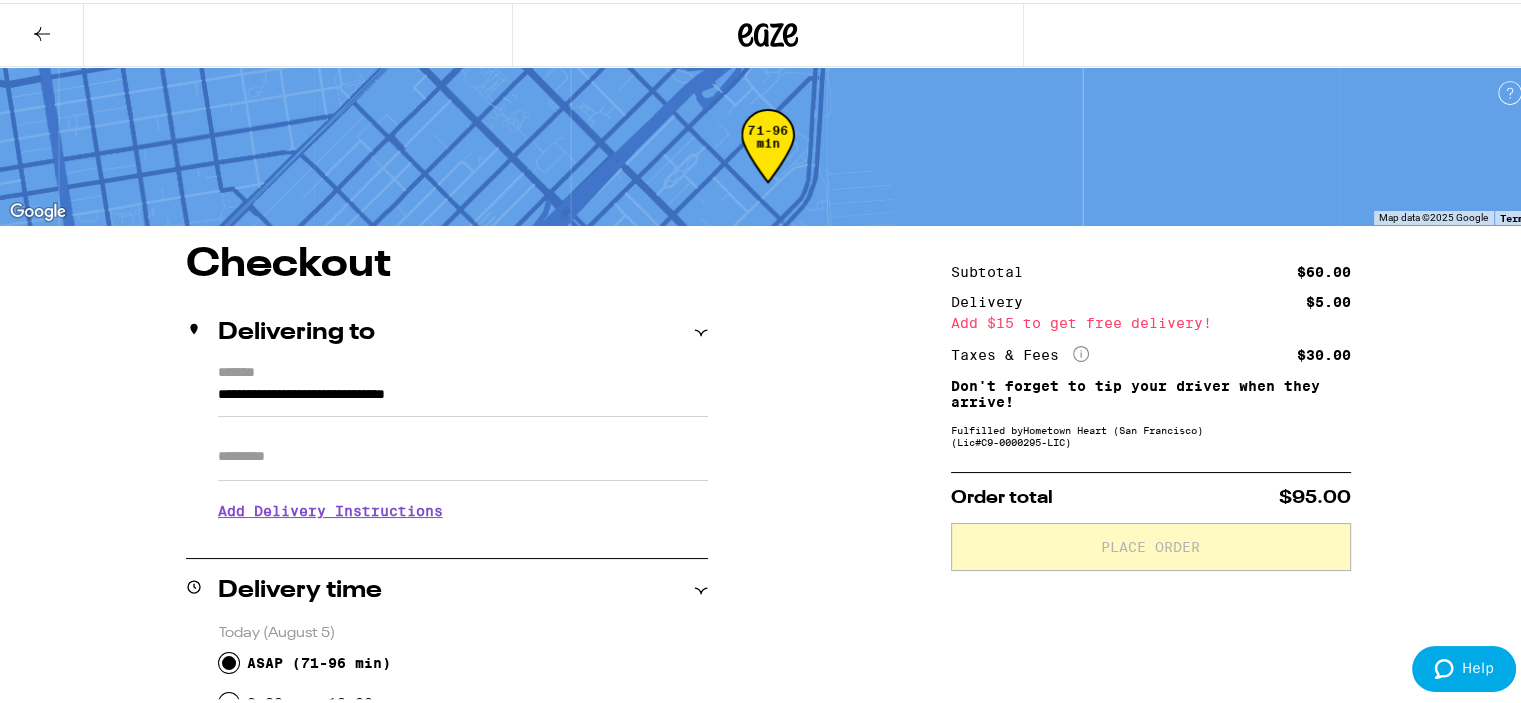 click on "Apt/Suite" at bounding box center (463, 454) 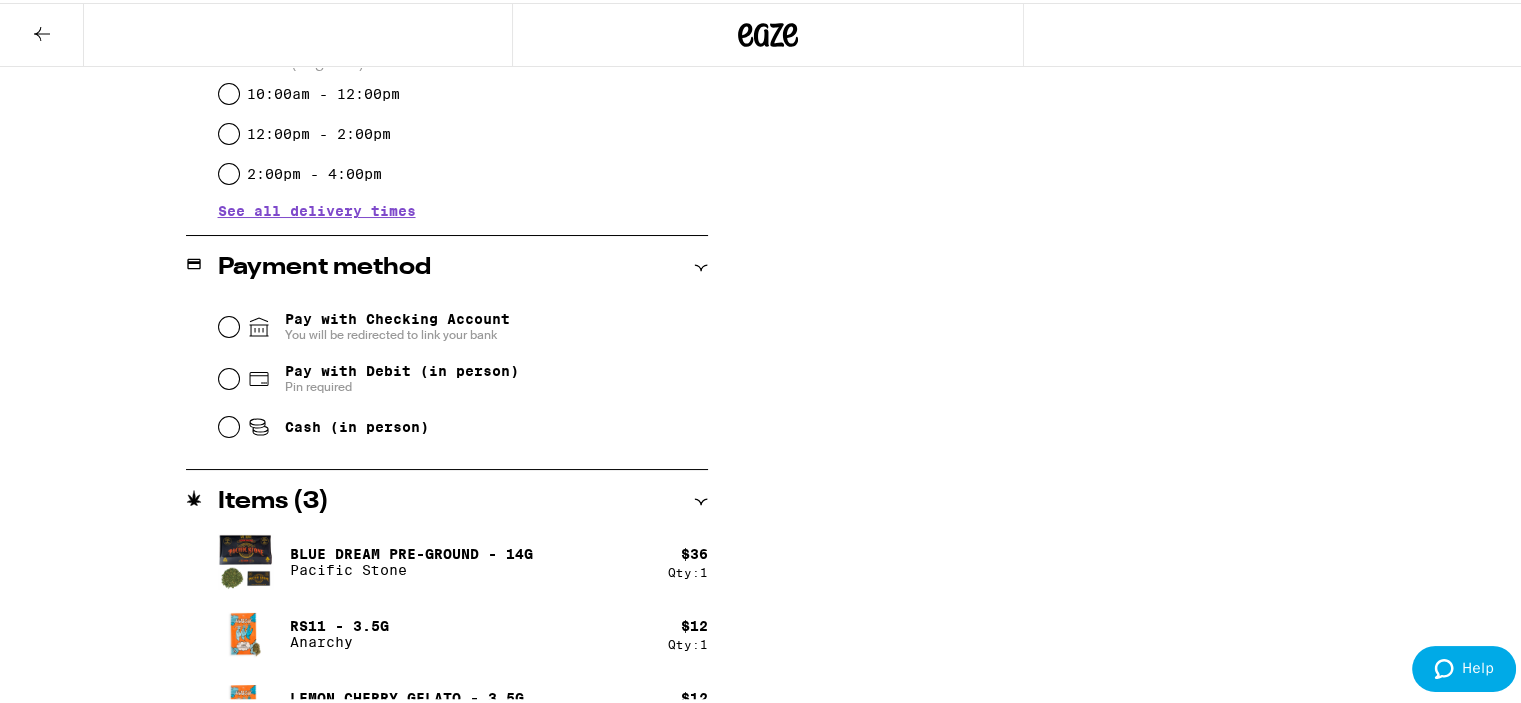 scroll, scrollTop: 700, scrollLeft: 0, axis: vertical 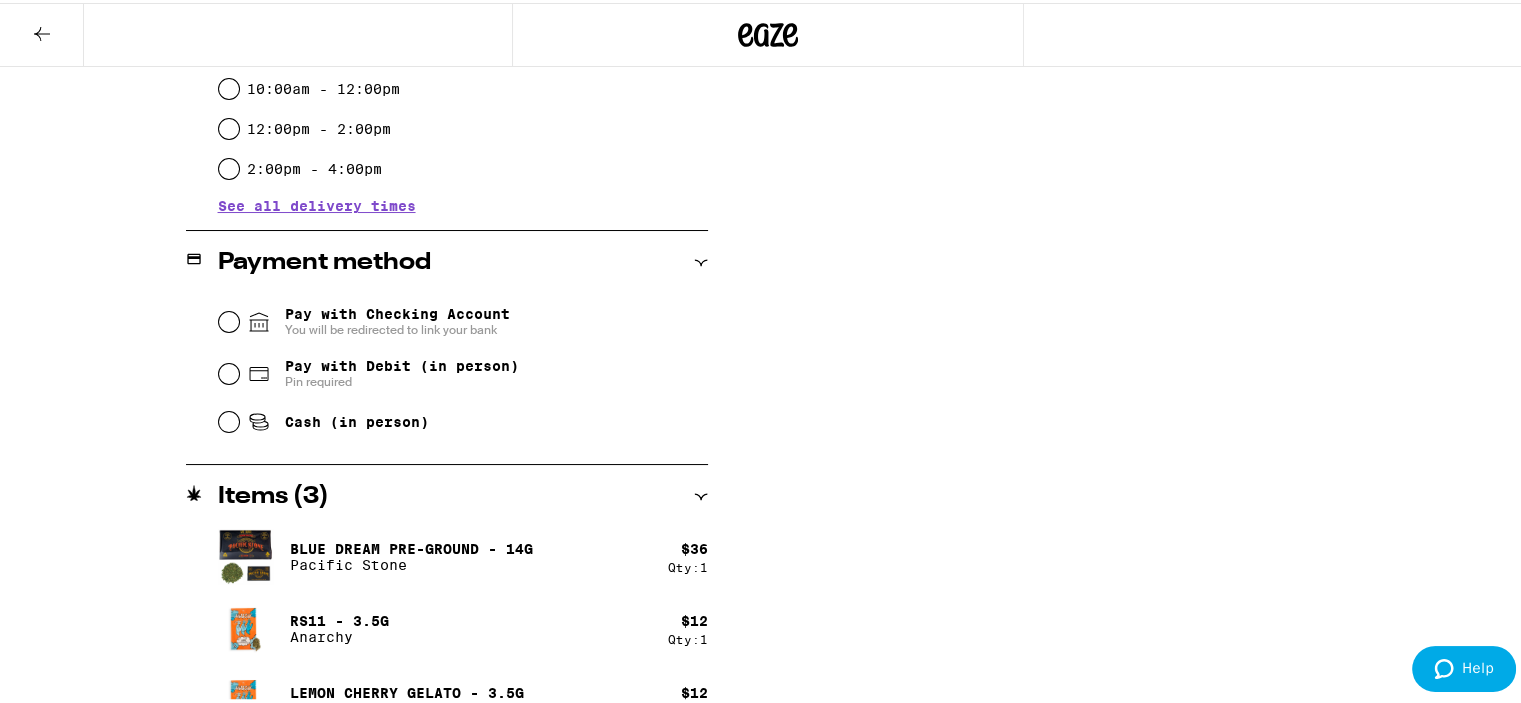type on "***" 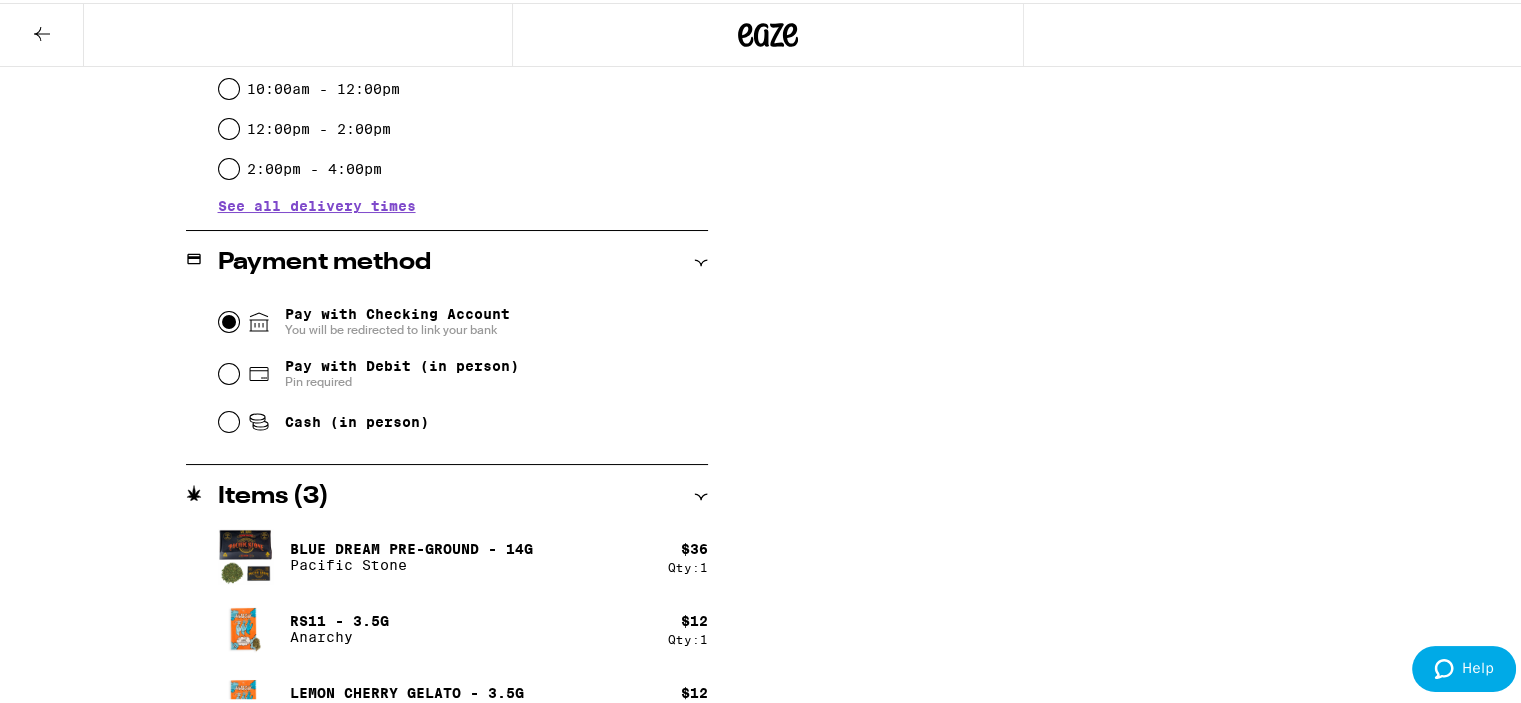 click on "Pay with Checking Account You will be redirected to link your bank" at bounding box center (229, 319) 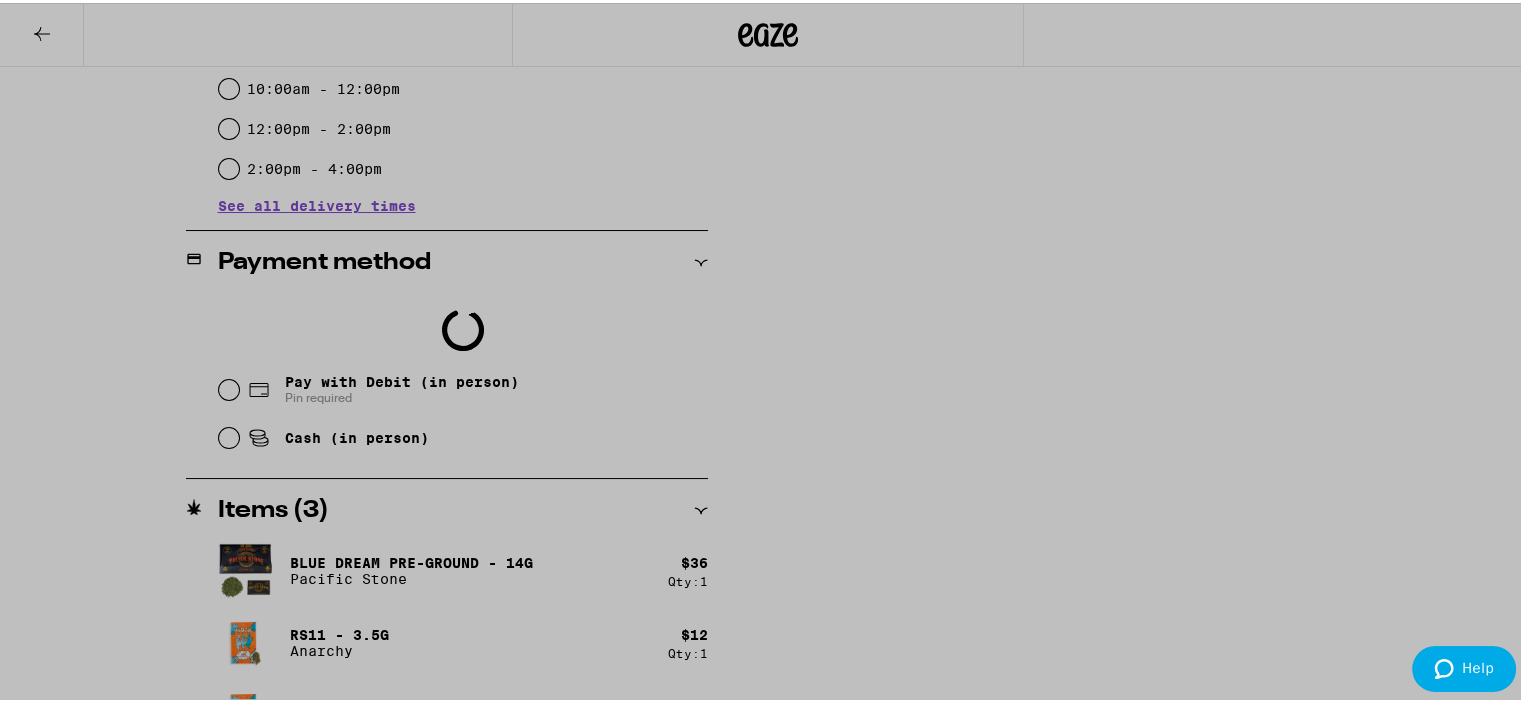 scroll, scrollTop: 52, scrollLeft: 0, axis: vertical 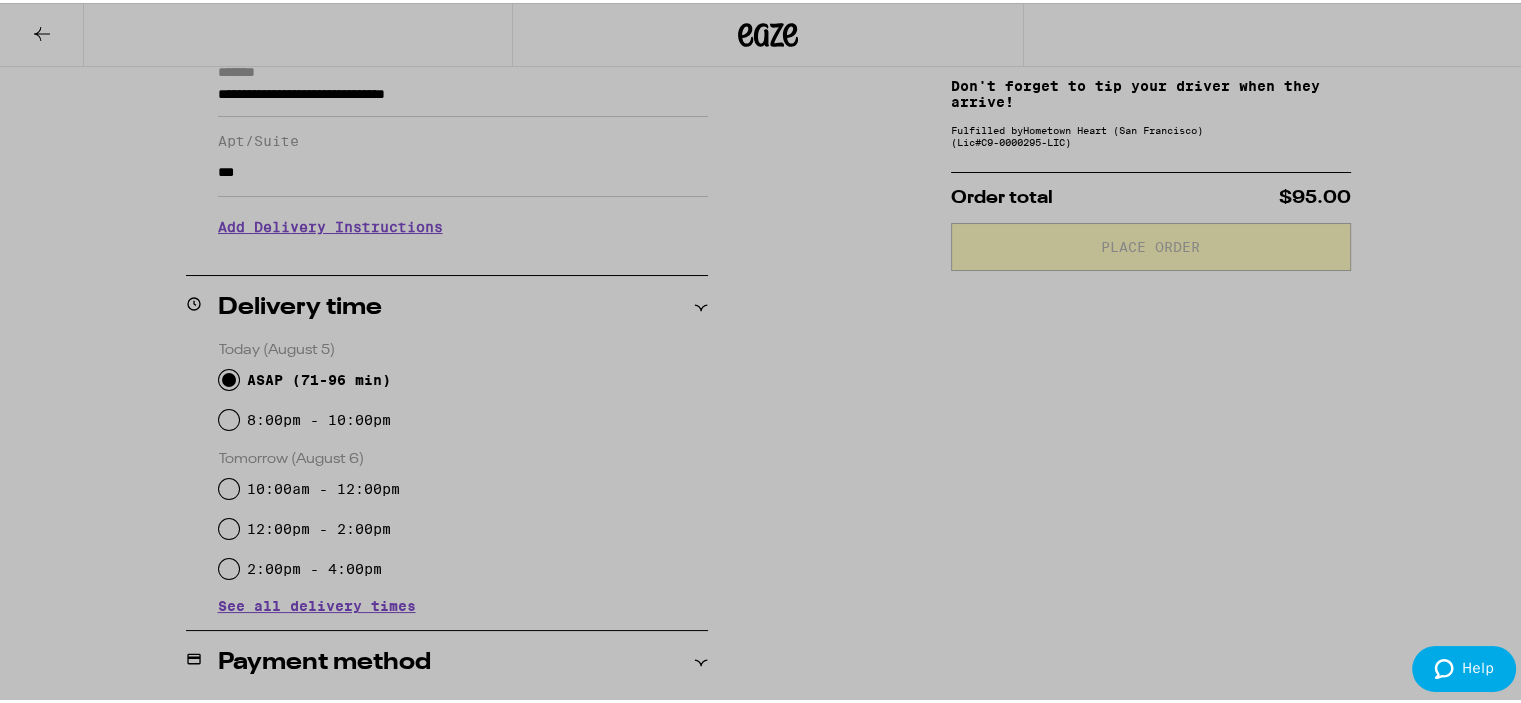 click at bounding box center (768, 351) 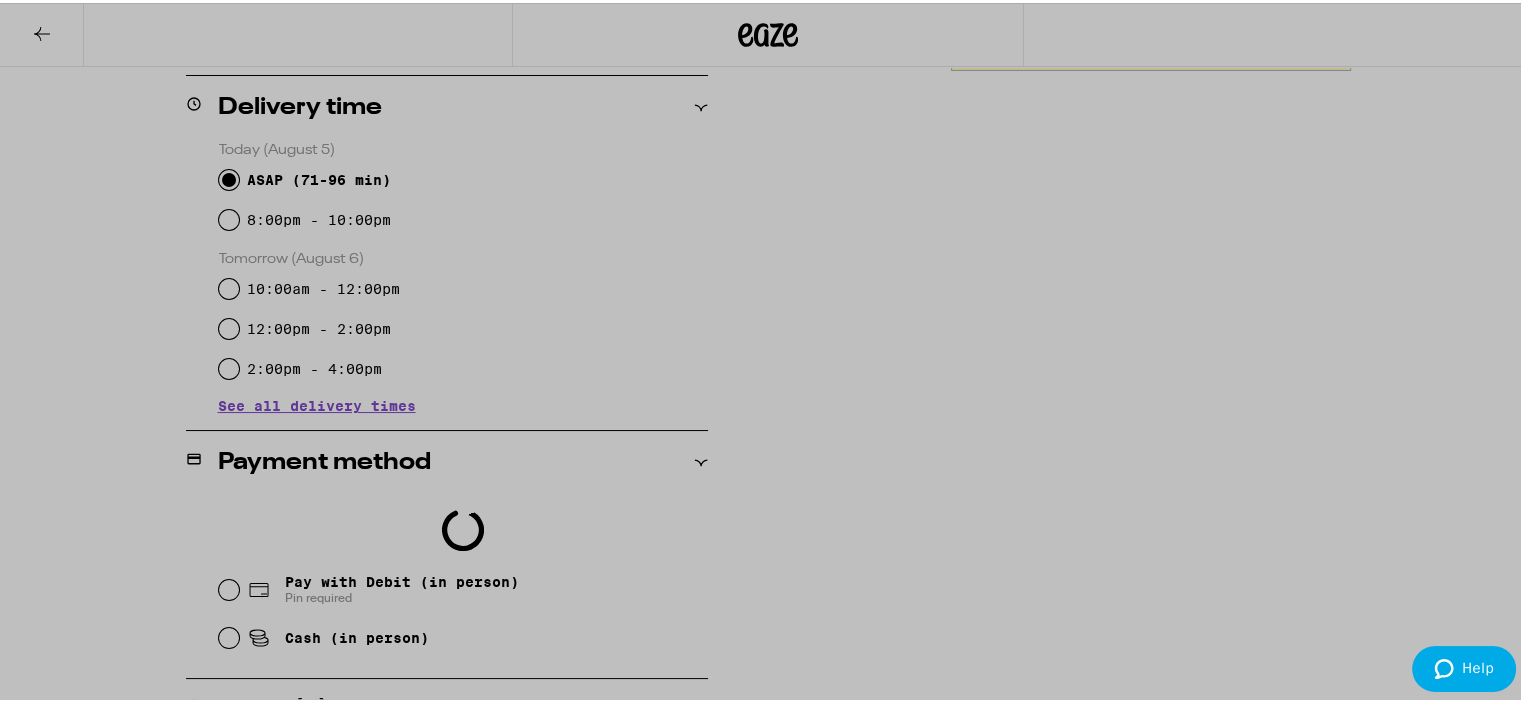 click at bounding box center [768, 351] 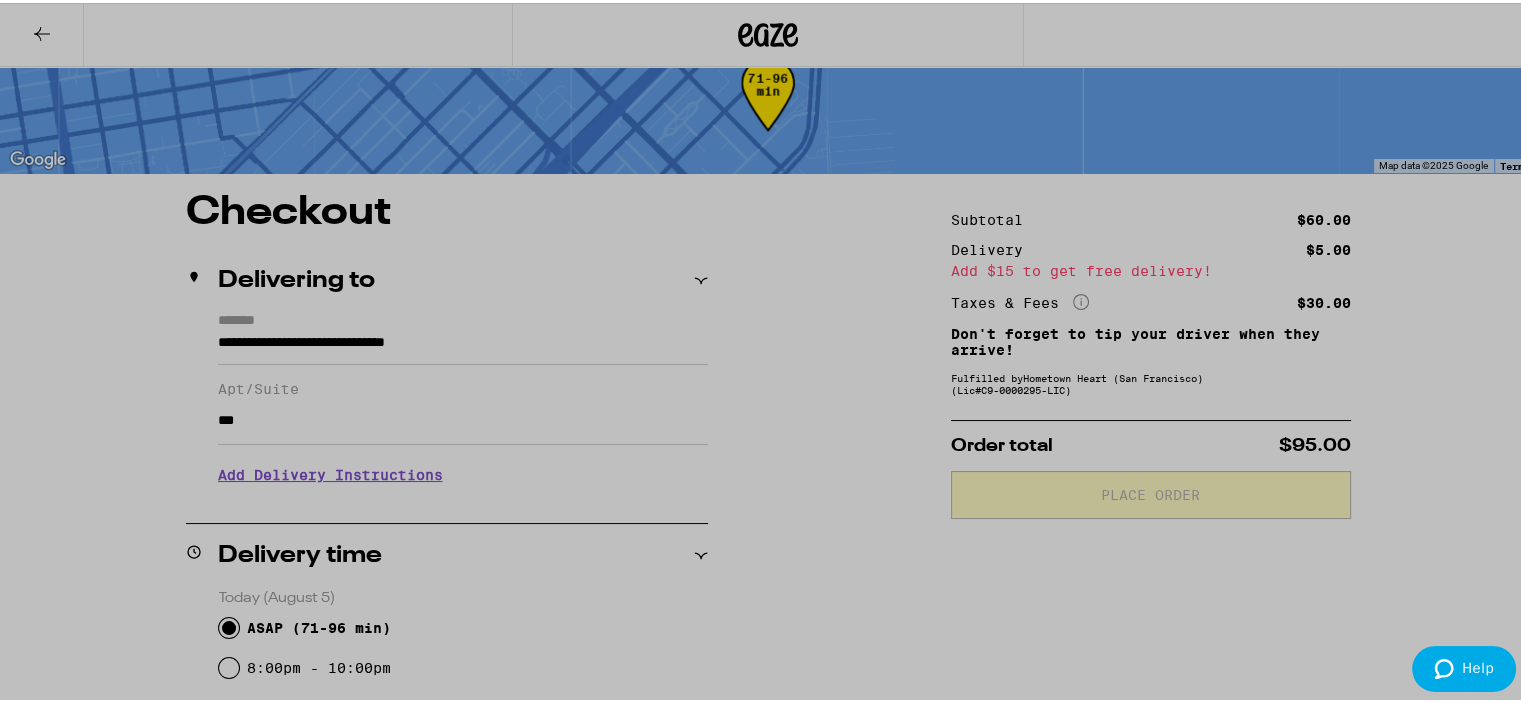 scroll, scrollTop: 0, scrollLeft: 0, axis: both 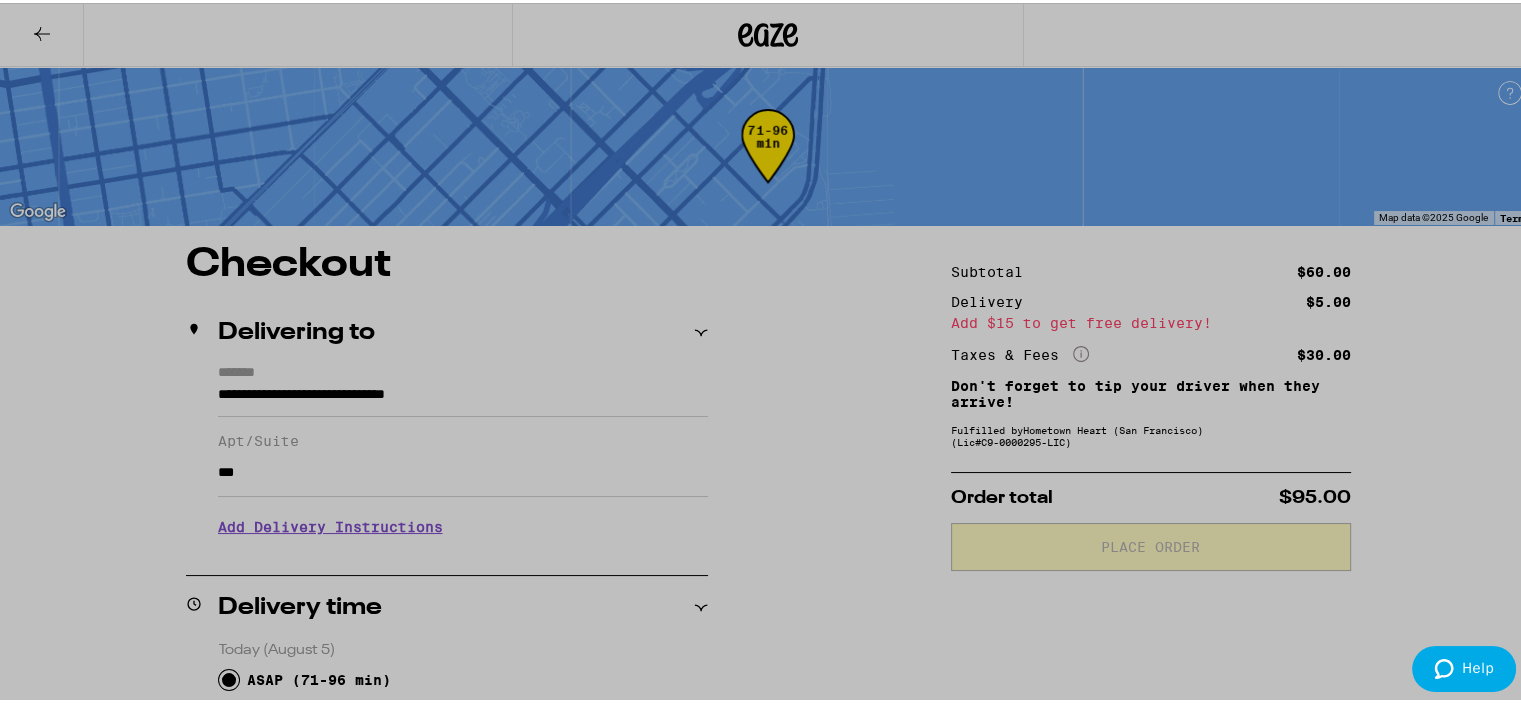 click at bounding box center [768, 351] 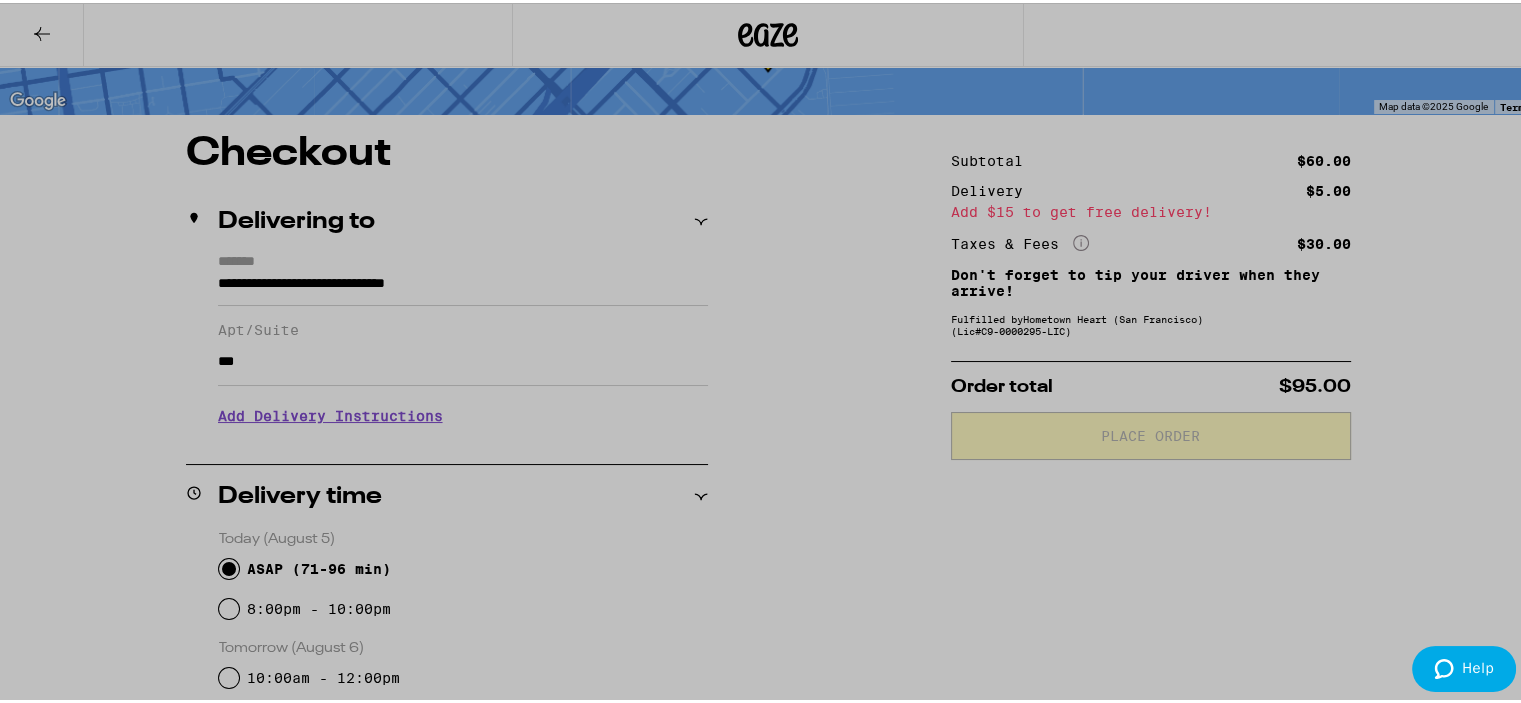 scroll, scrollTop: 0, scrollLeft: 0, axis: both 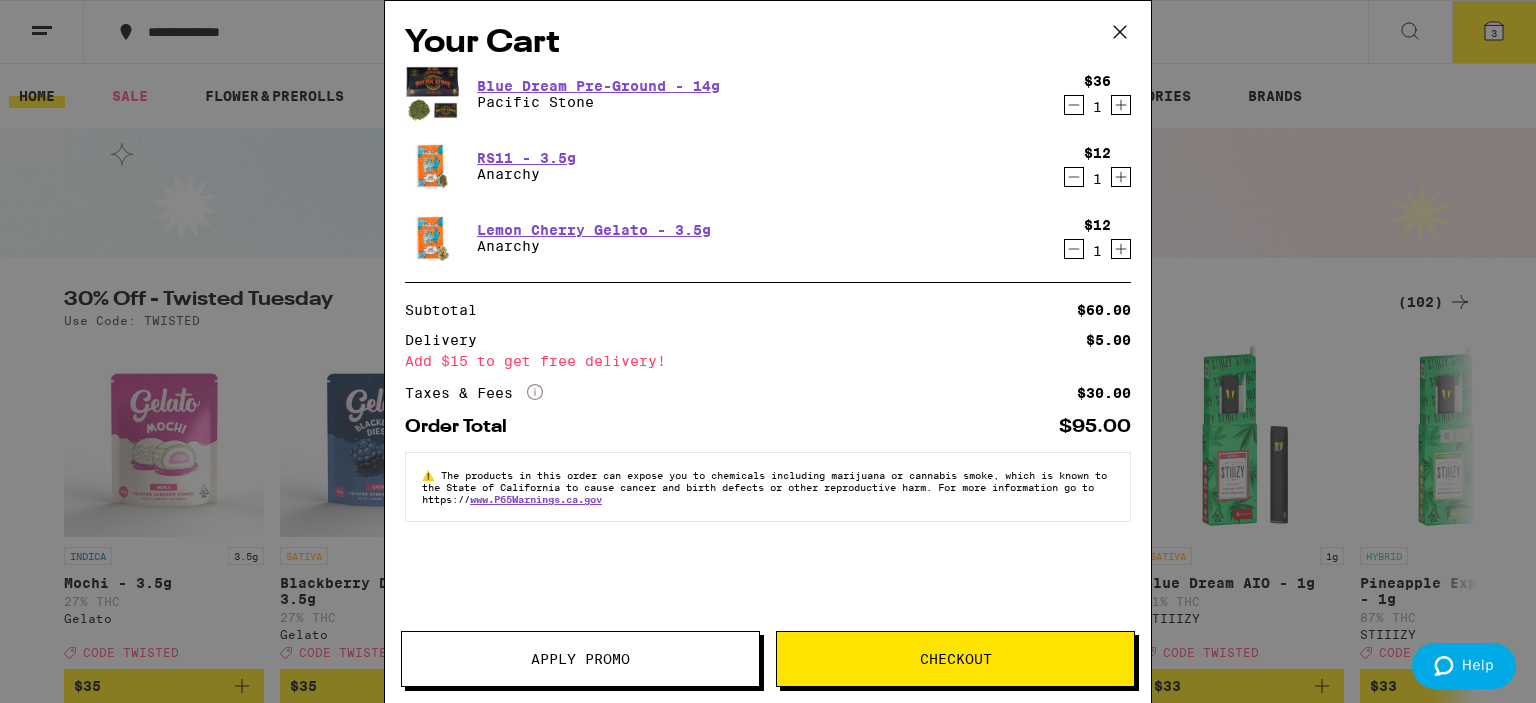click on "Checkout" at bounding box center (956, 659) 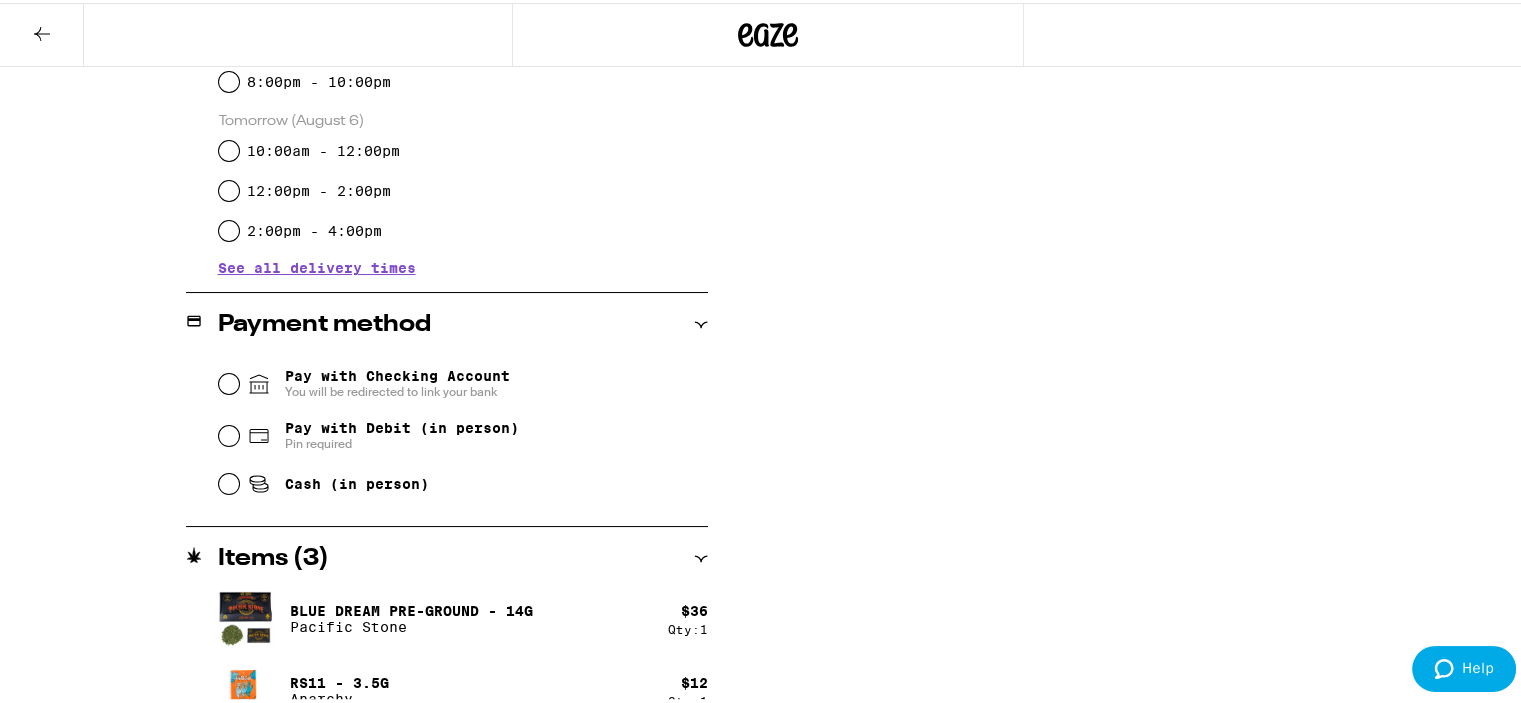 scroll, scrollTop: 739, scrollLeft: 0, axis: vertical 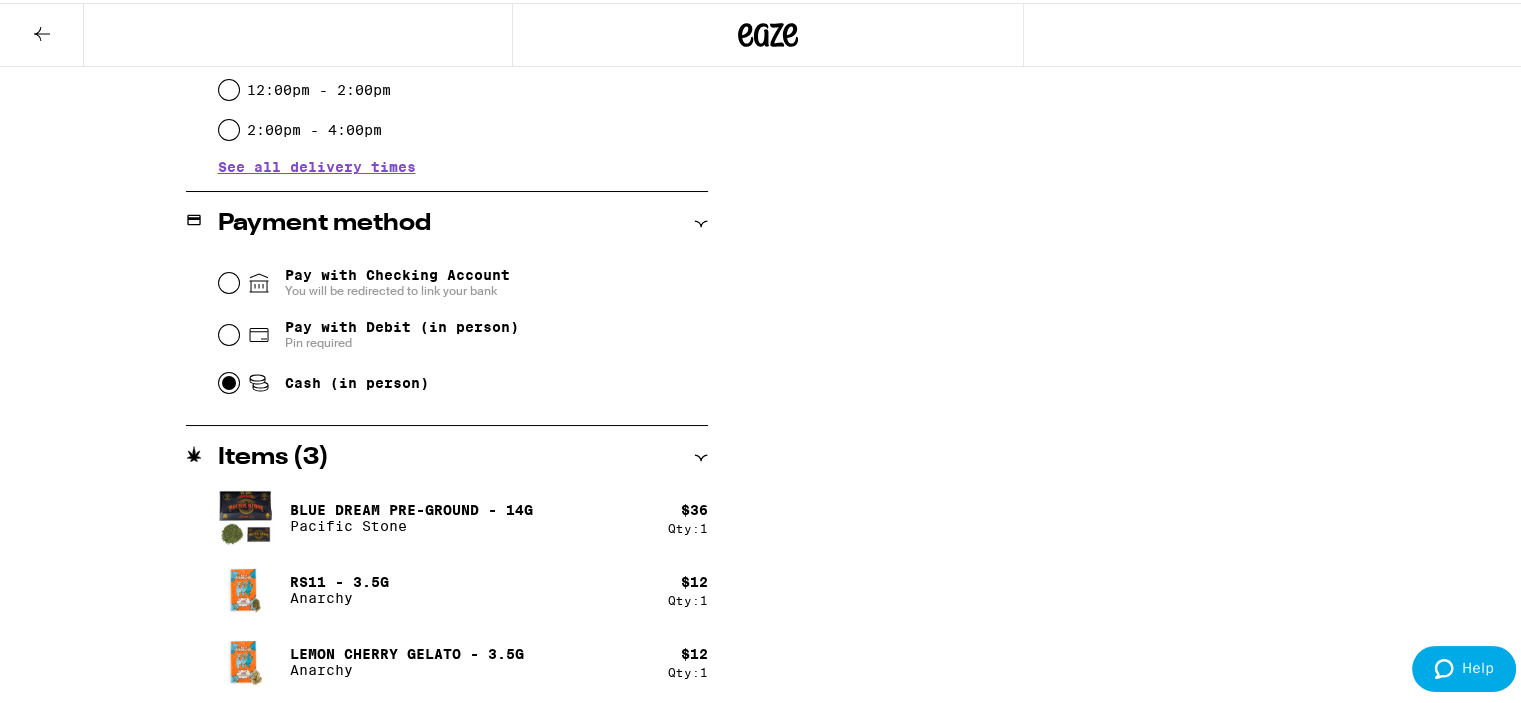 click on "Cash (in person)" at bounding box center [229, 380] 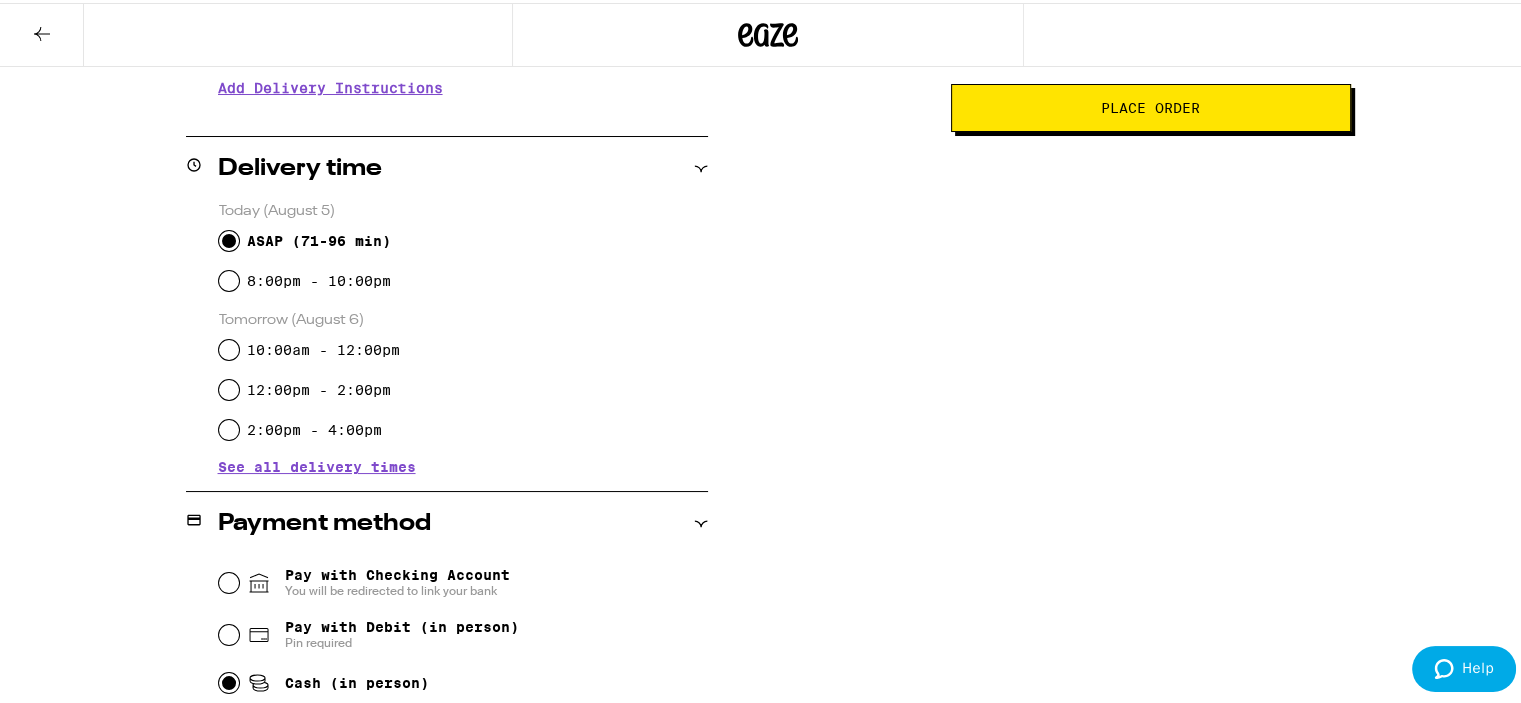 scroll, scrollTop: 239, scrollLeft: 0, axis: vertical 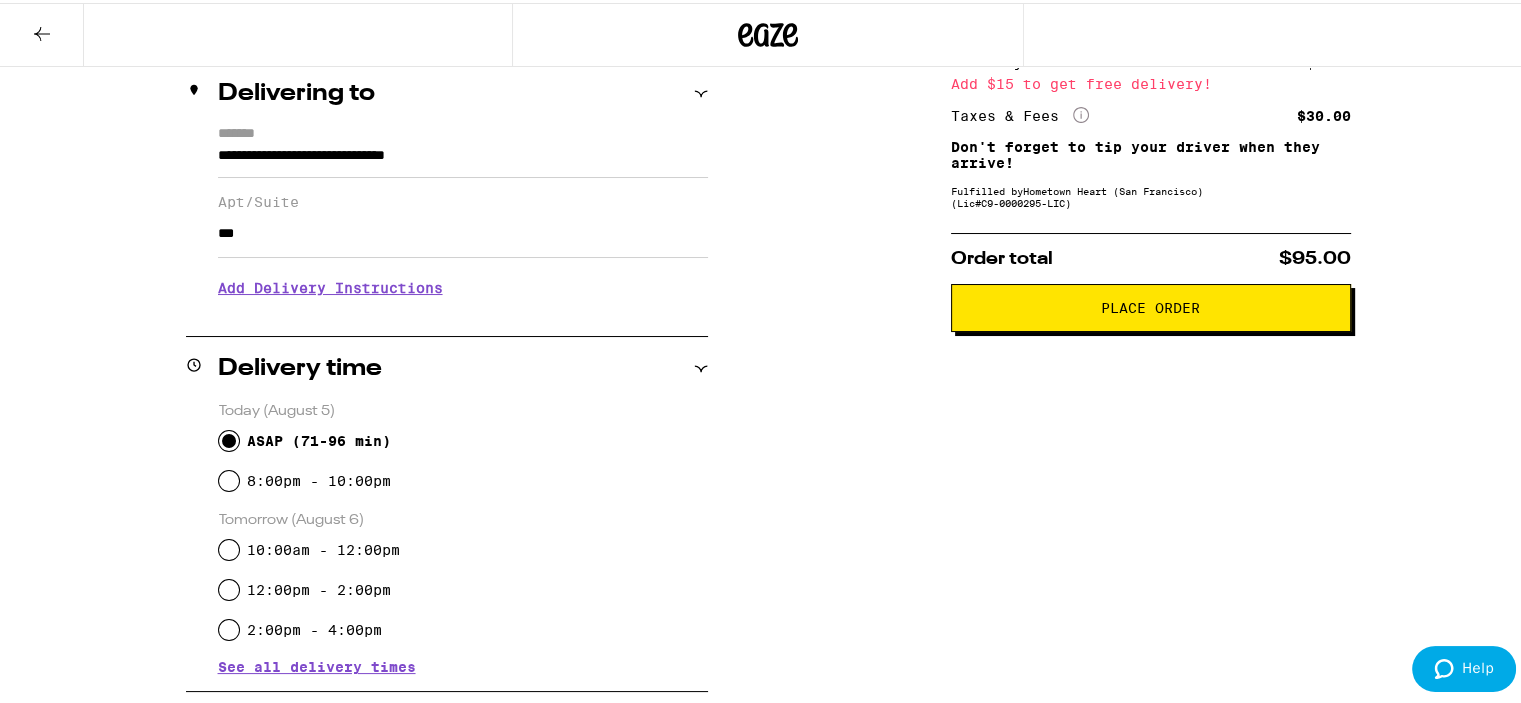 click on "Add Delivery Instructions" at bounding box center [463, 285] 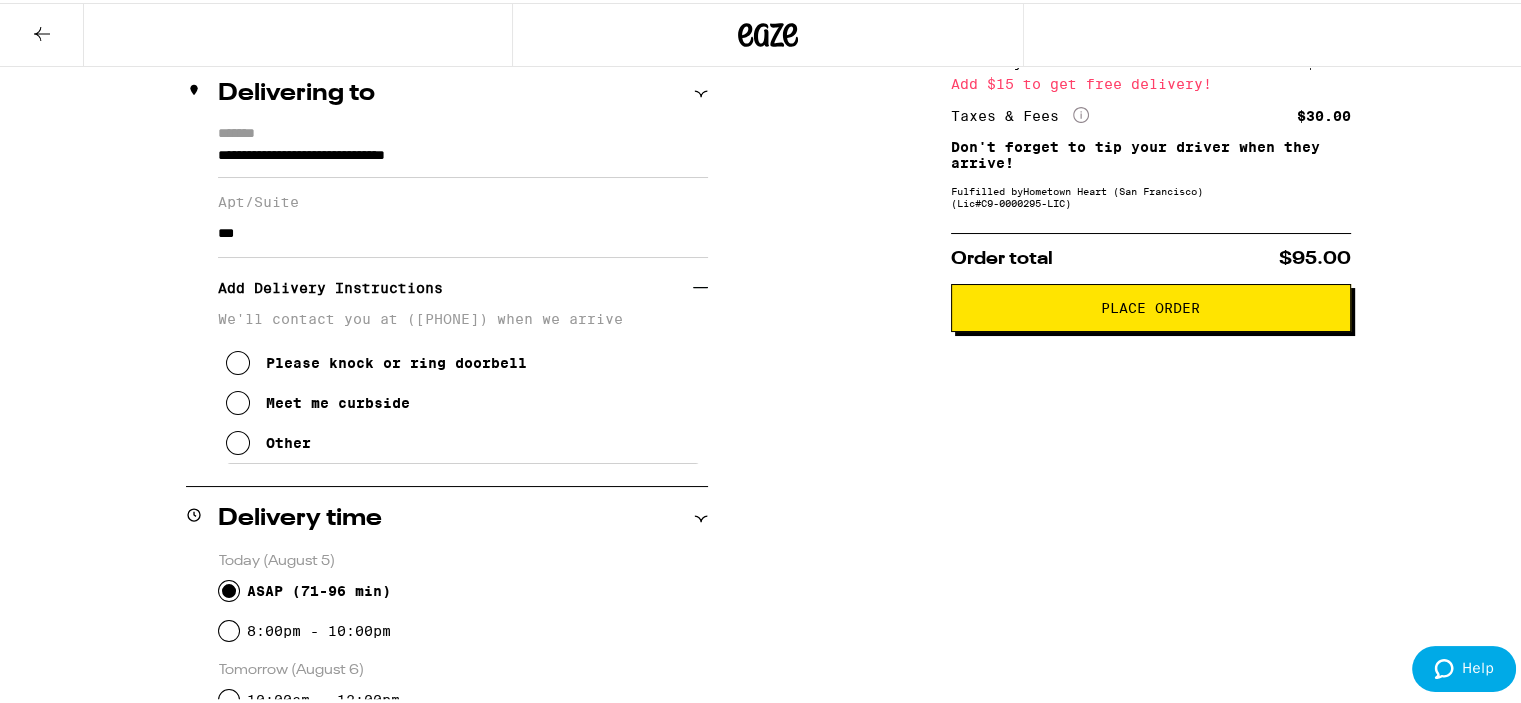 click at bounding box center [238, 440] 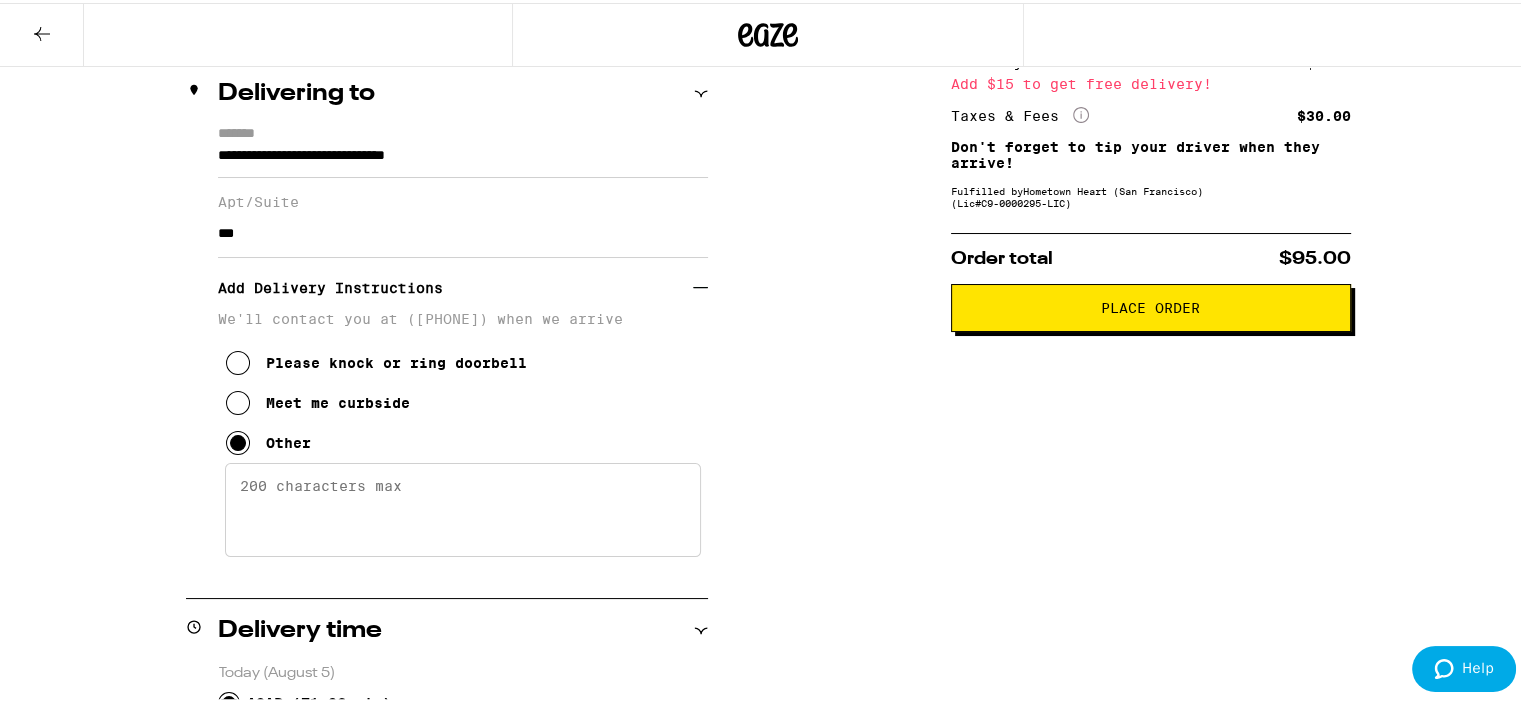 click on "Enter any other delivery instructions you want driver to know" at bounding box center [463, 507] 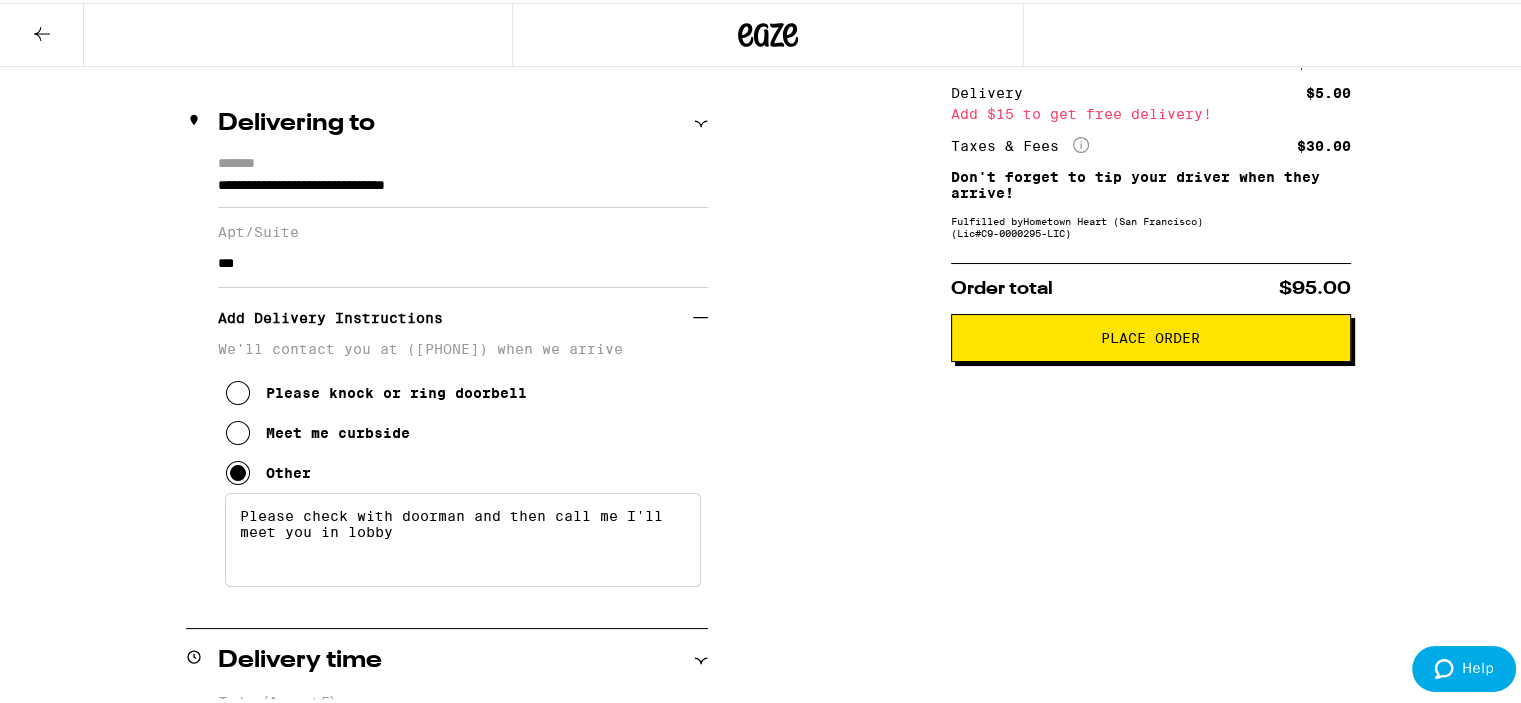 scroll, scrollTop: 339, scrollLeft: 0, axis: vertical 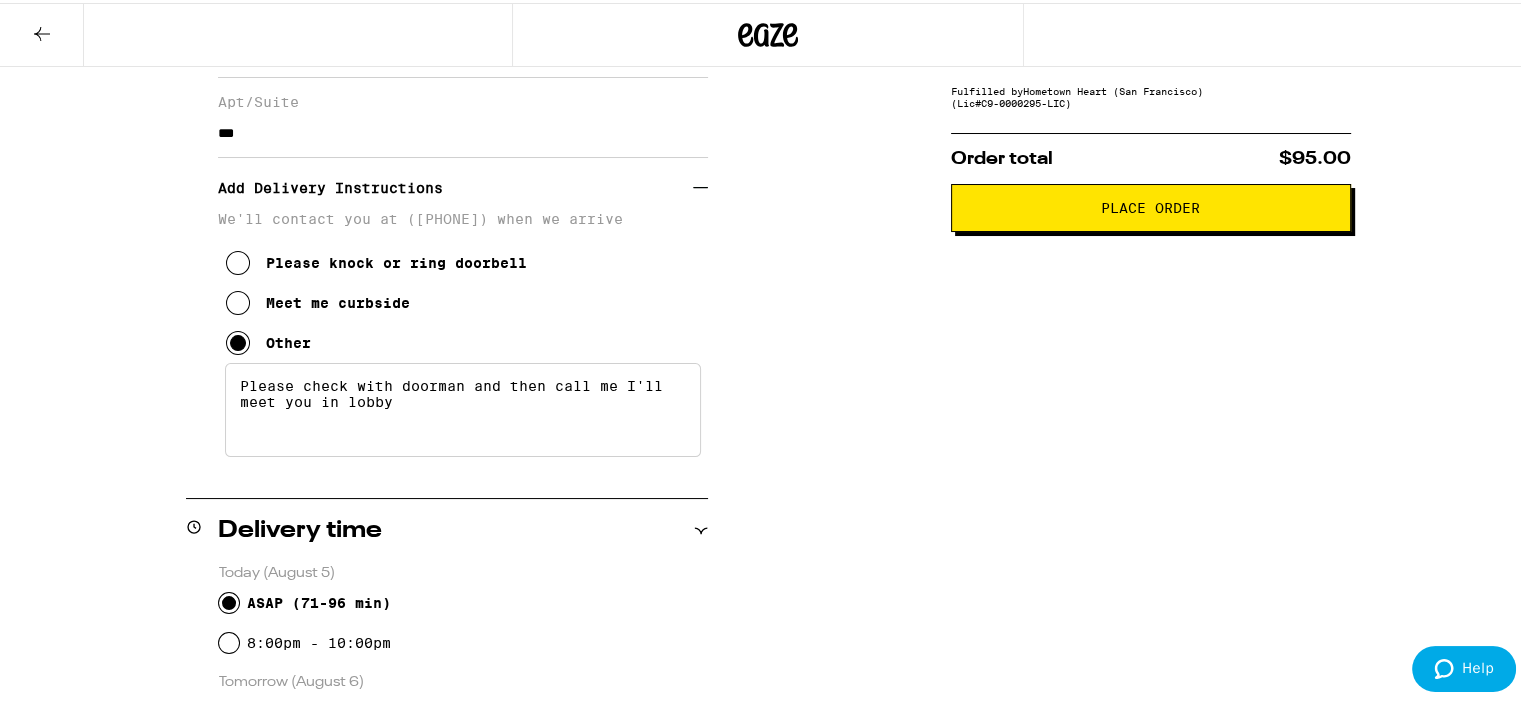 click on "Please check with doorman and then call me I'll meet you in lobby" at bounding box center (463, 407) 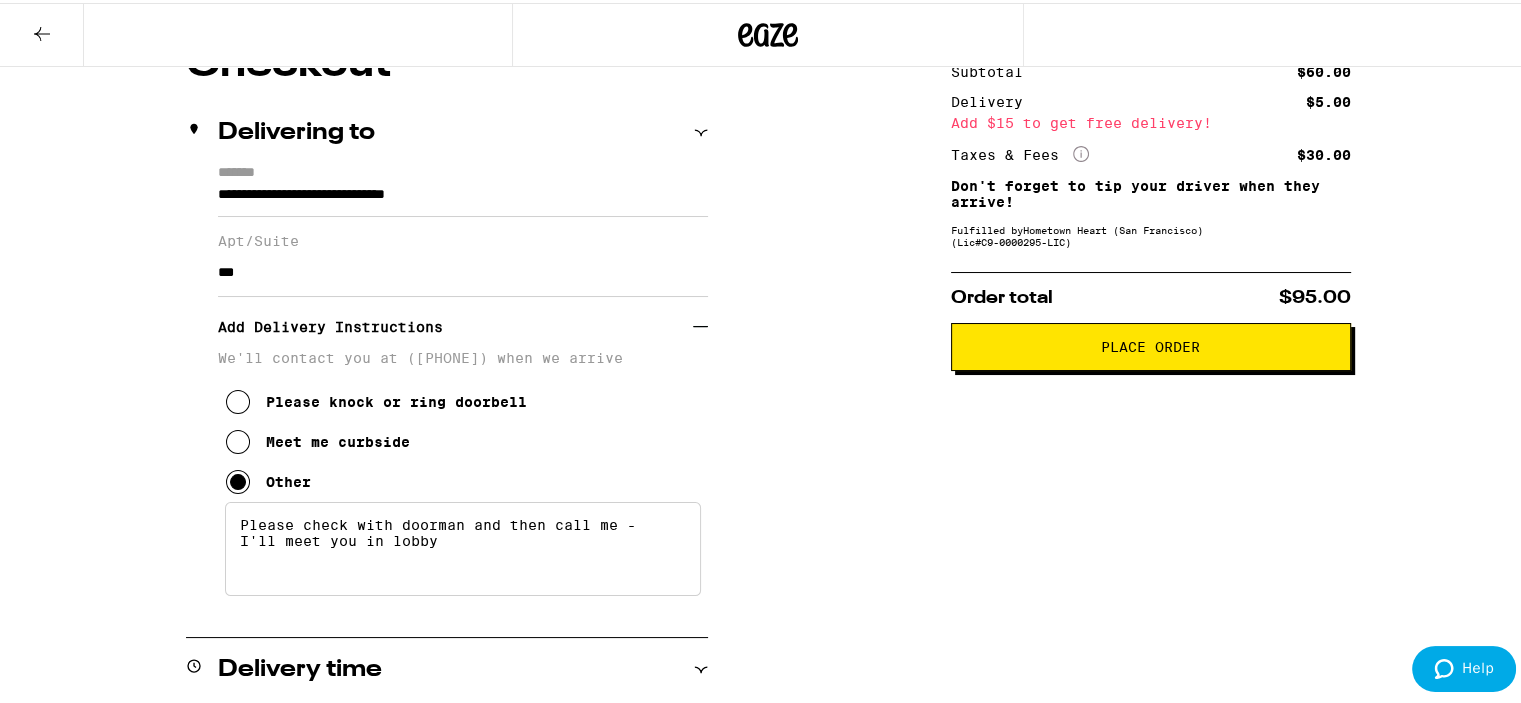scroll, scrollTop: 0, scrollLeft: 0, axis: both 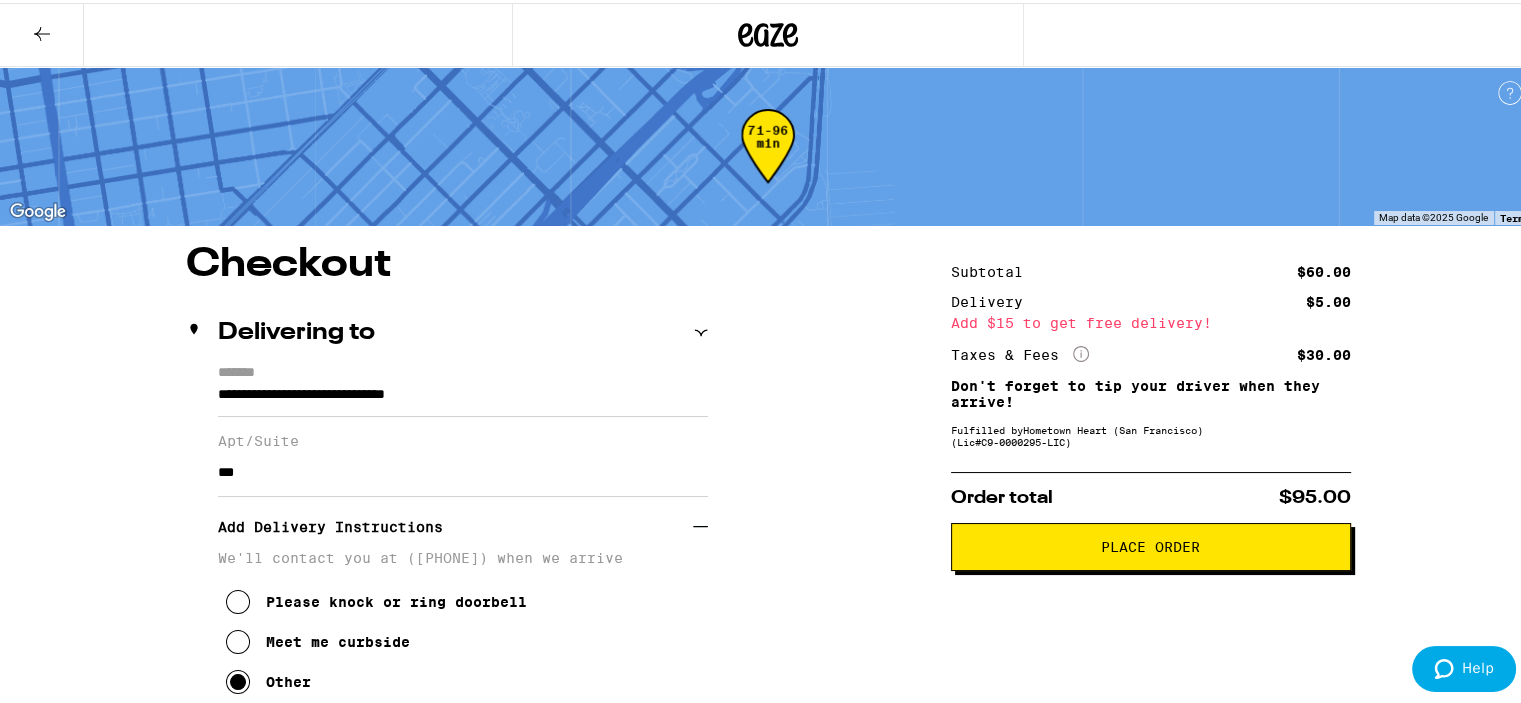 type on "Please check with doorman and then call me -  I'll meet you in lobby" 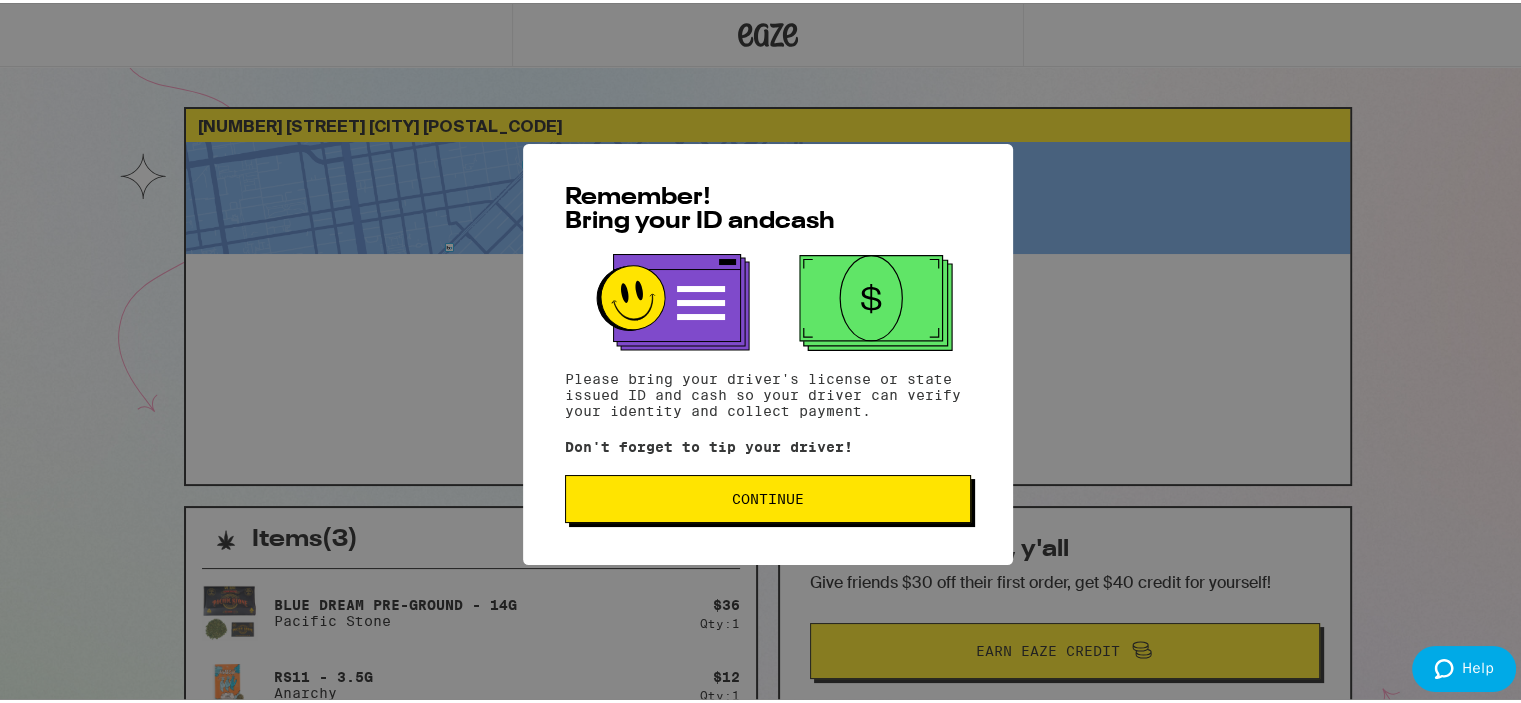 click on "Continue" at bounding box center [768, 496] 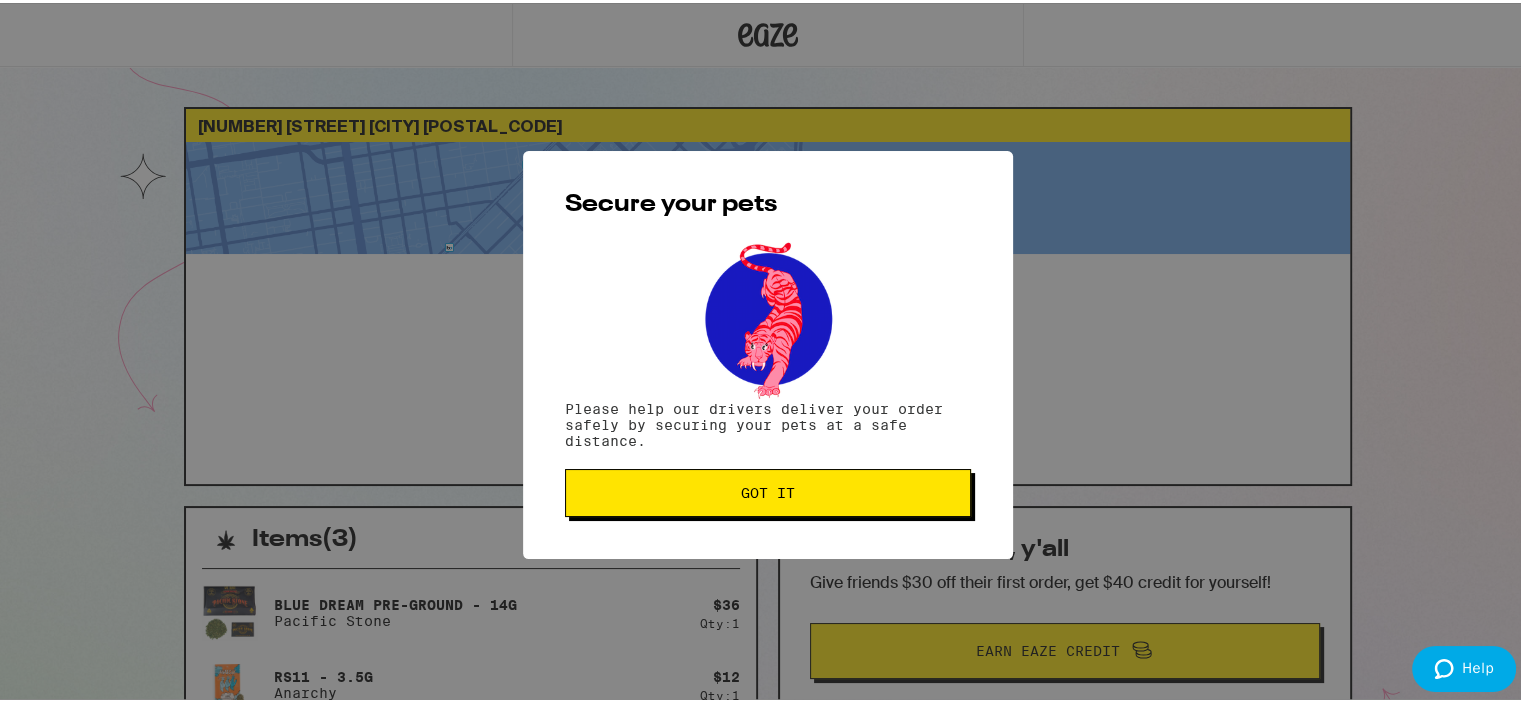 click on "Got it" at bounding box center (768, 490) 